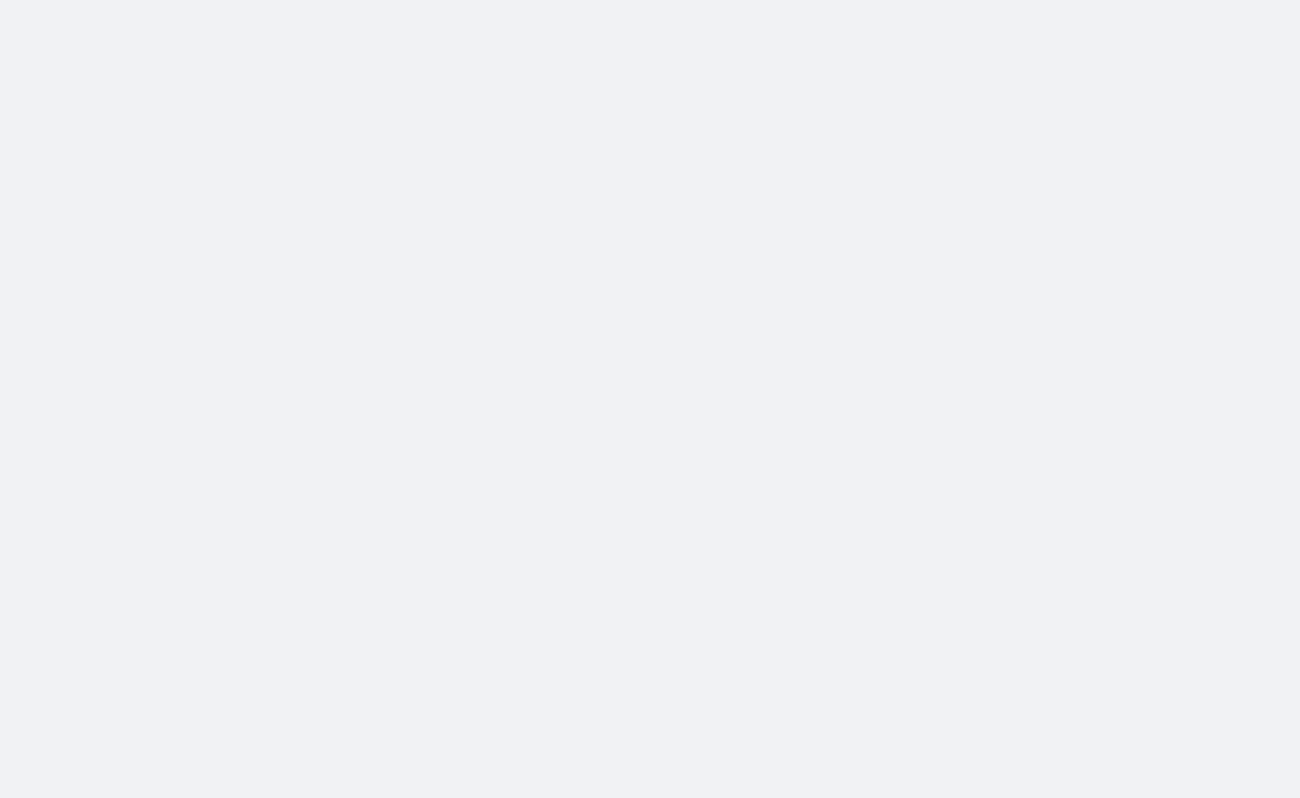 scroll, scrollTop: 0, scrollLeft: 0, axis: both 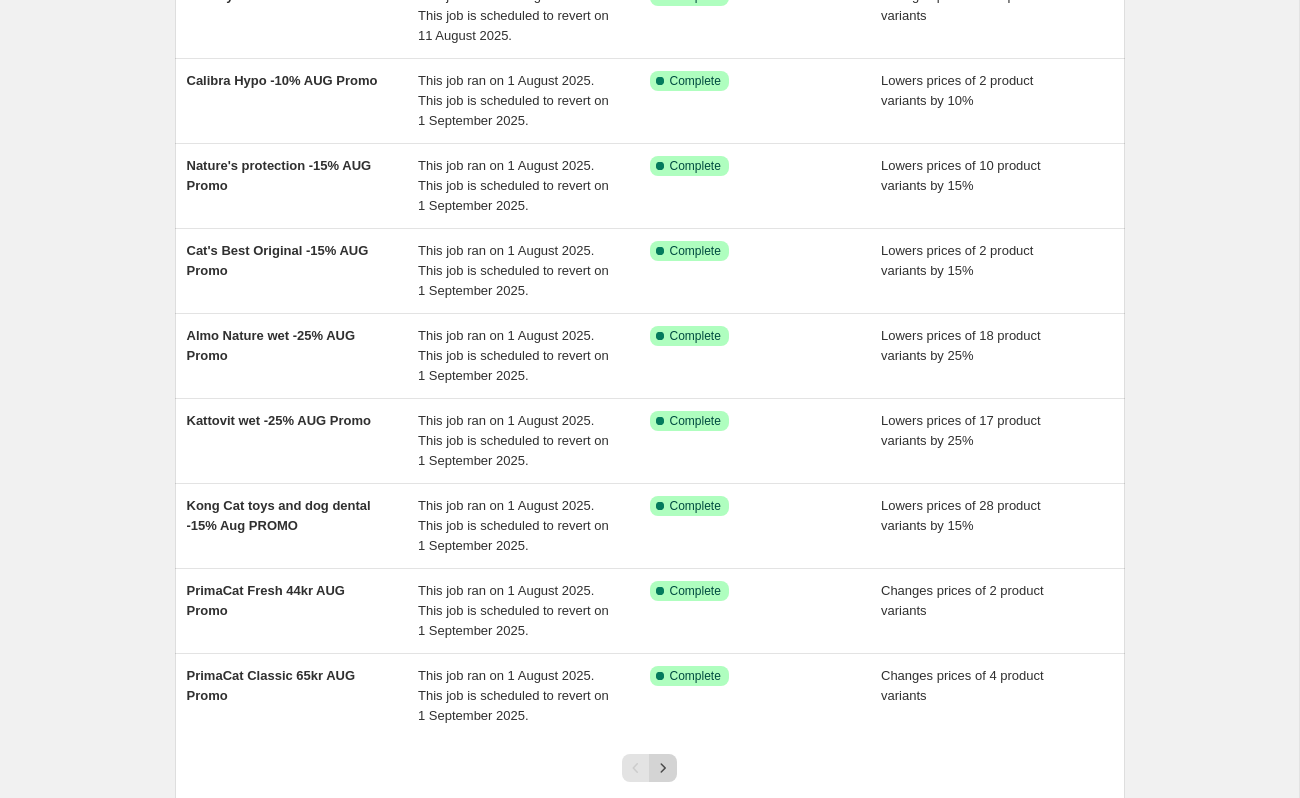 click at bounding box center [663, 768] 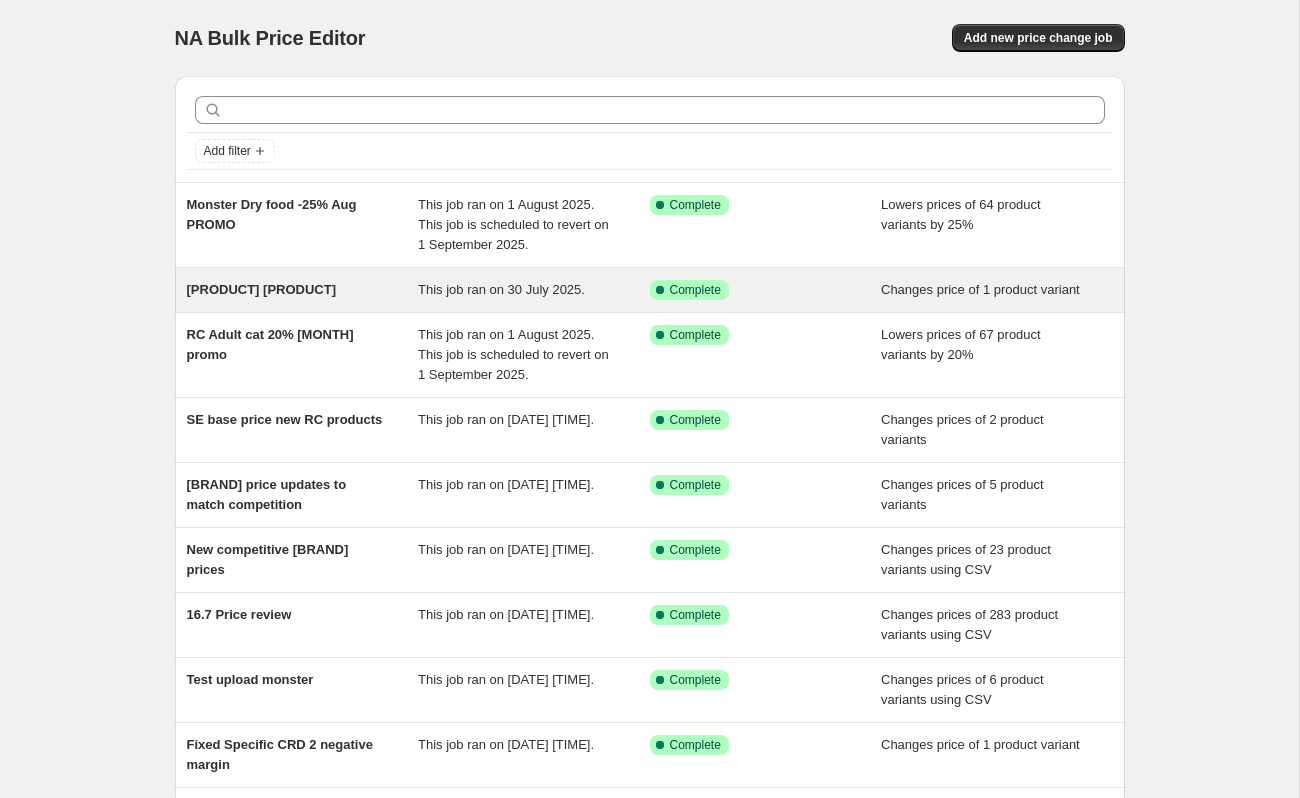 click on "[PRODUCT] [PRODUCT]" at bounding box center (303, 290) 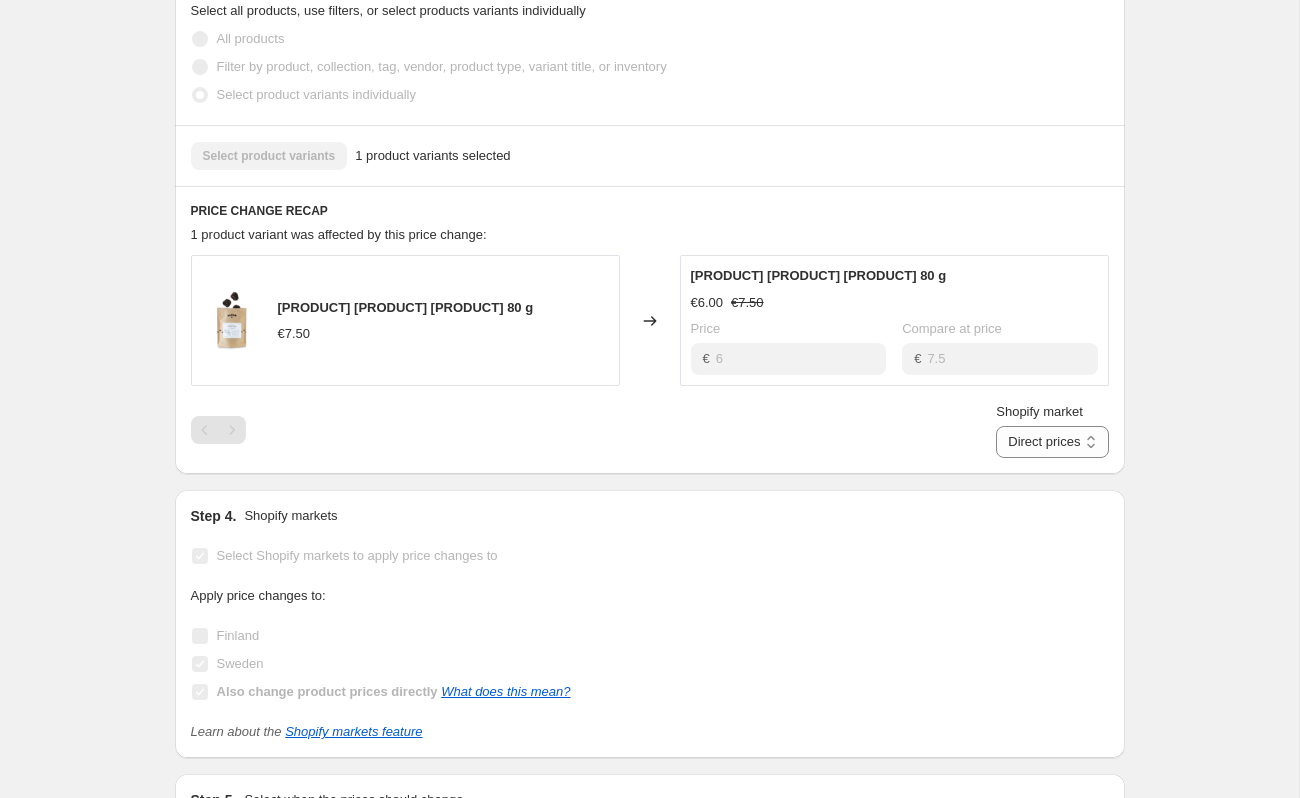 scroll, scrollTop: 678, scrollLeft: 0, axis: vertical 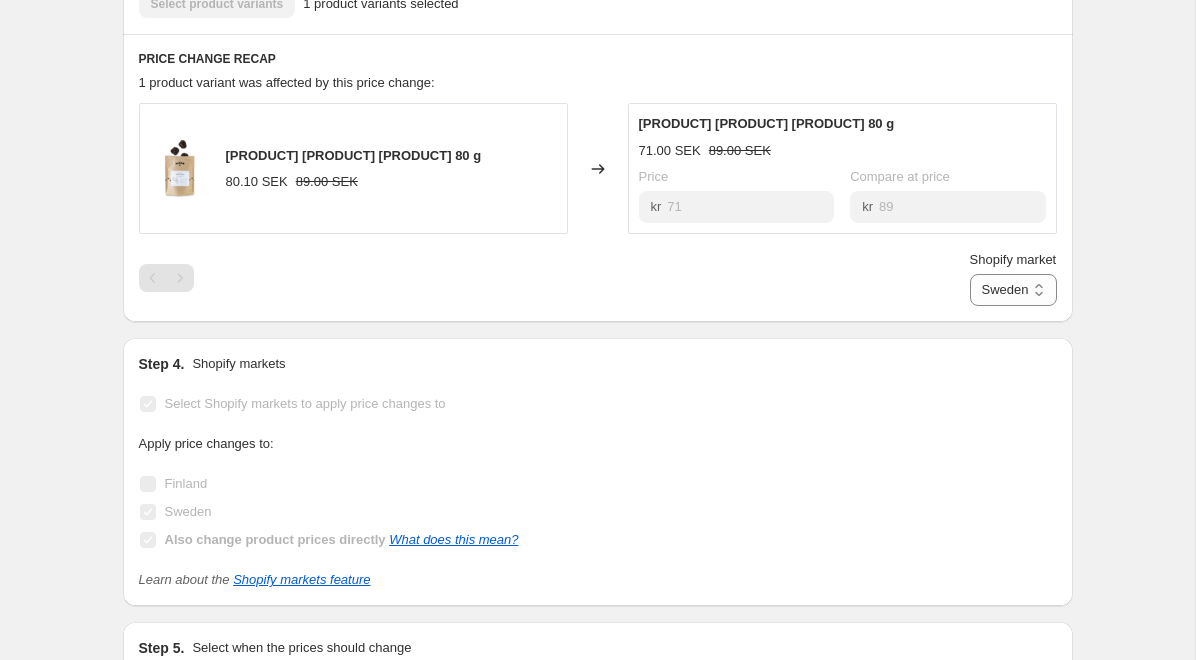 click on "71.00 SEK" at bounding box center [670, 151] 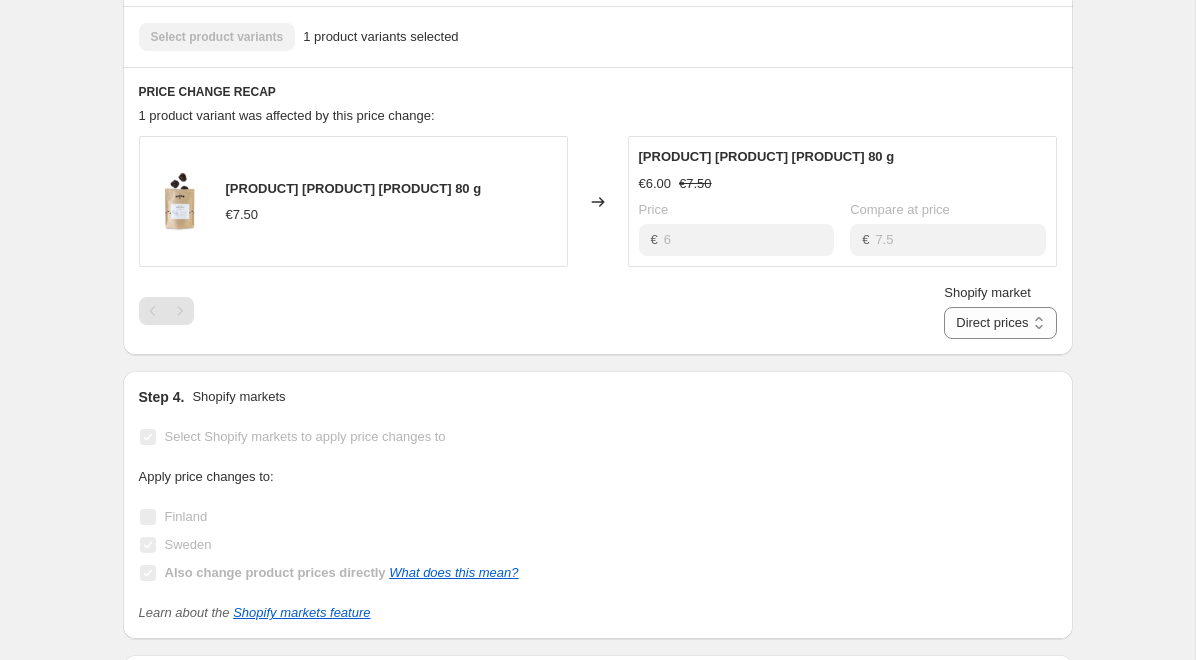 scroll, scrollTop: 782, scrollLeft: 0, axis: vertical 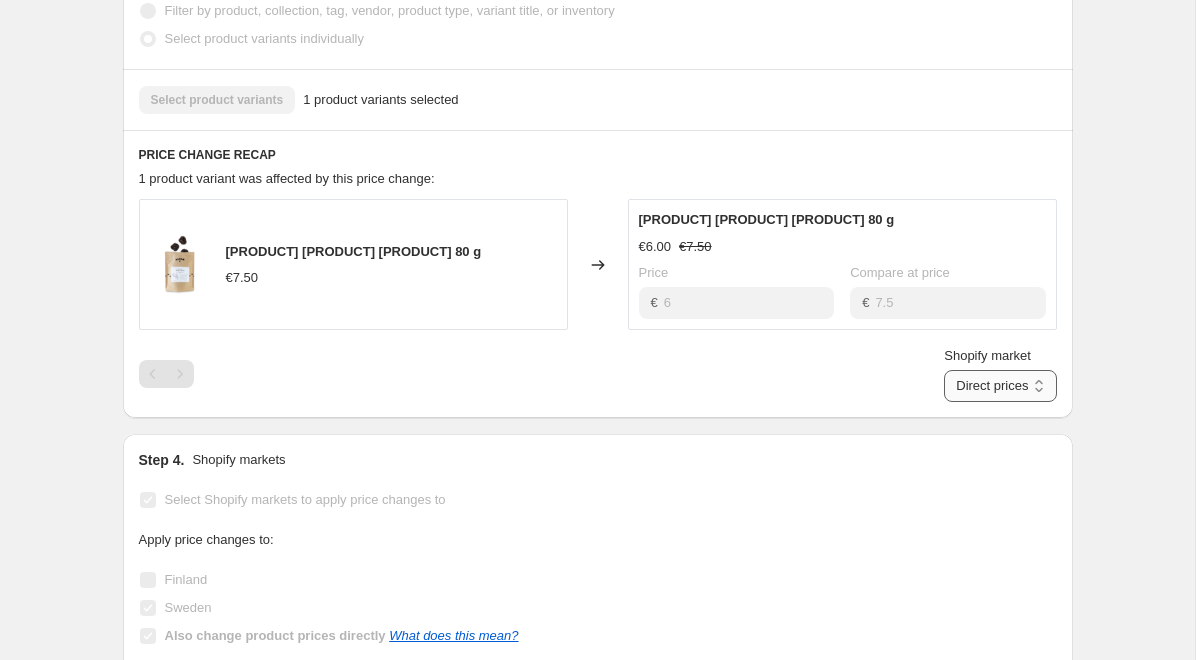 select on "[PHONE]" 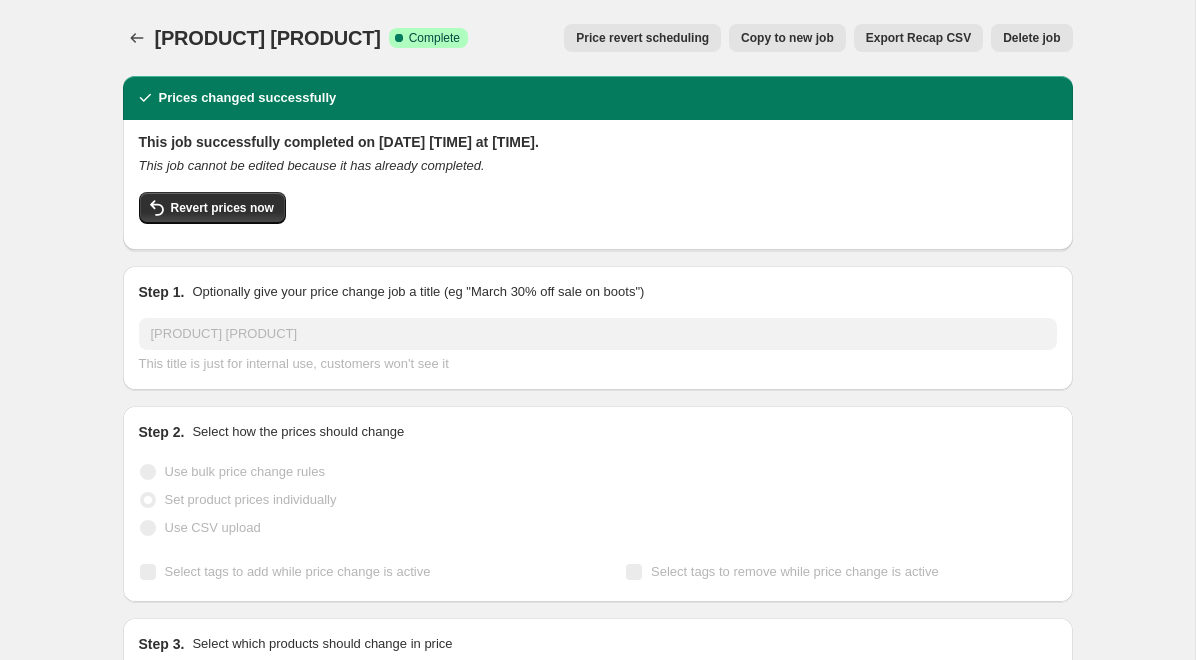 scroll, scrollTop: 0, scrollLeft: 0, axis: both 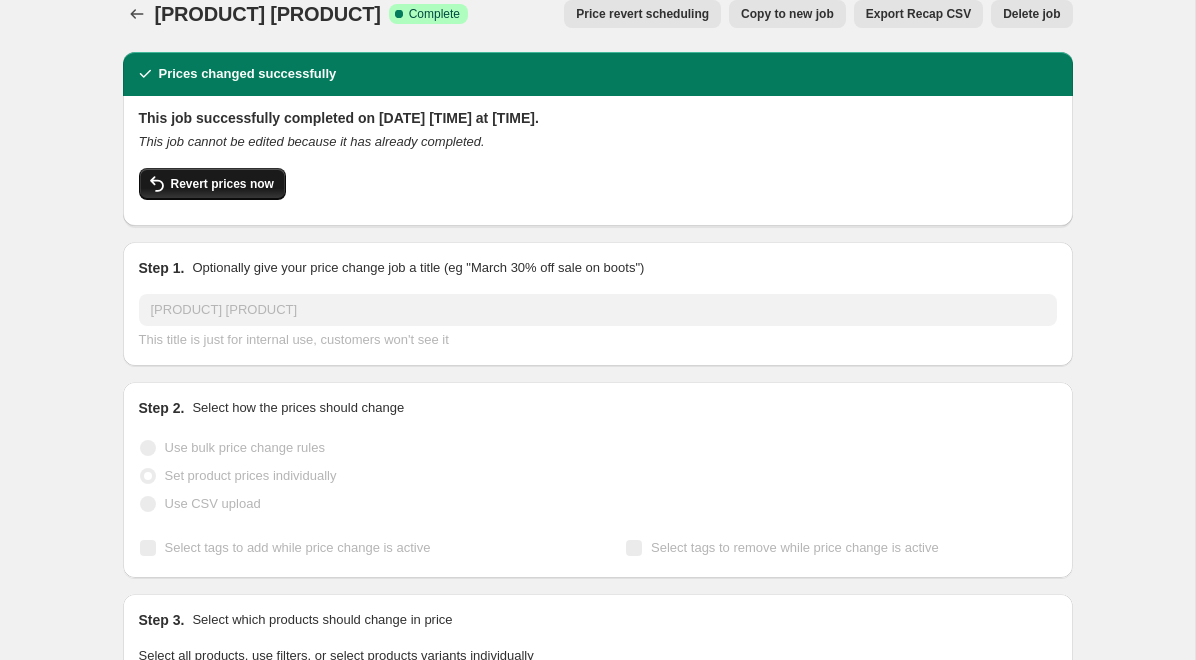 click on "Revert prices now" at bounding box center [222, 184] 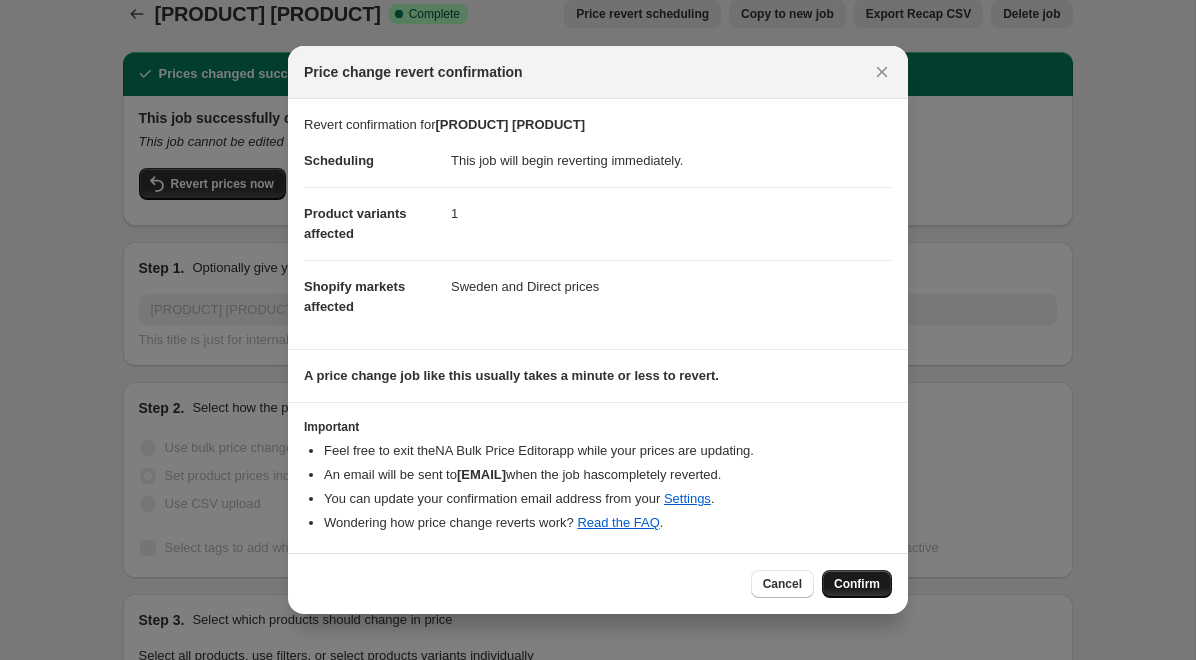 click on "Confirm" at bounding box center [857, 584] 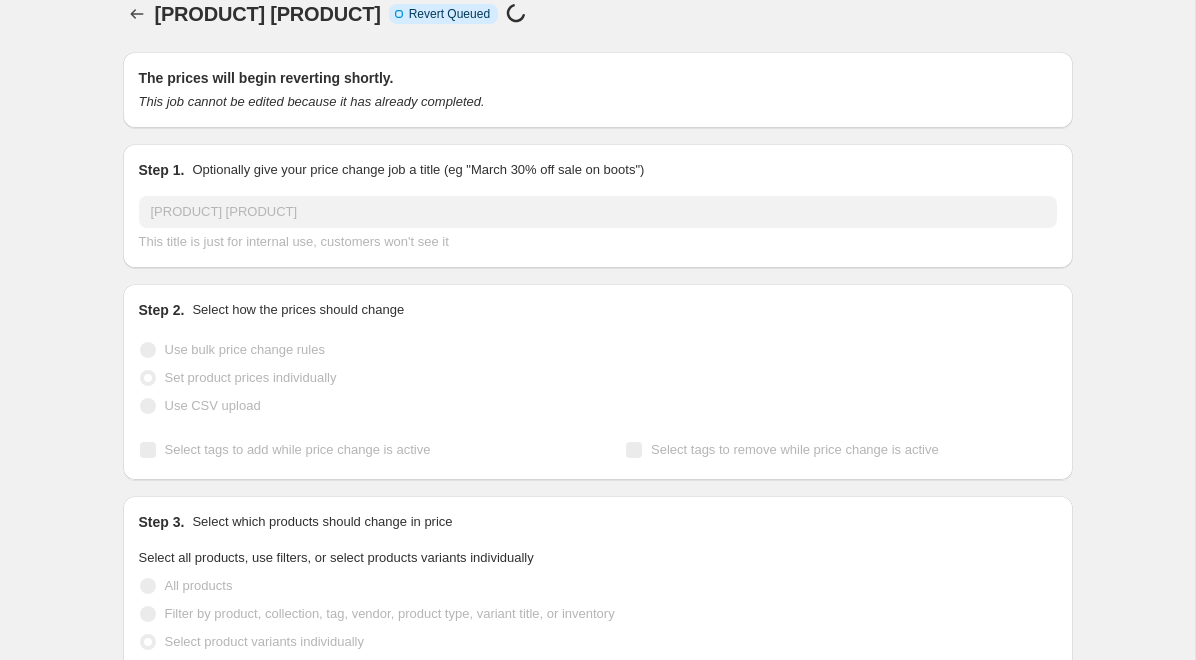 scroll, scrollTop: 0, scrollLeft: 0, axis: both 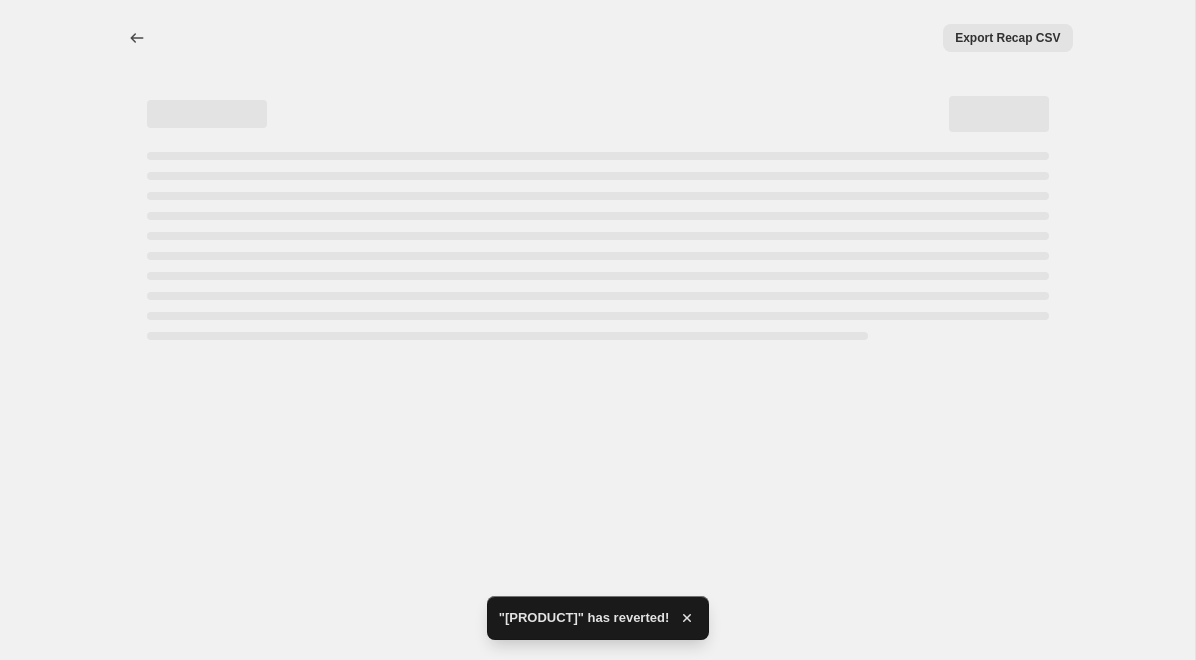 select on "[PHONE]" 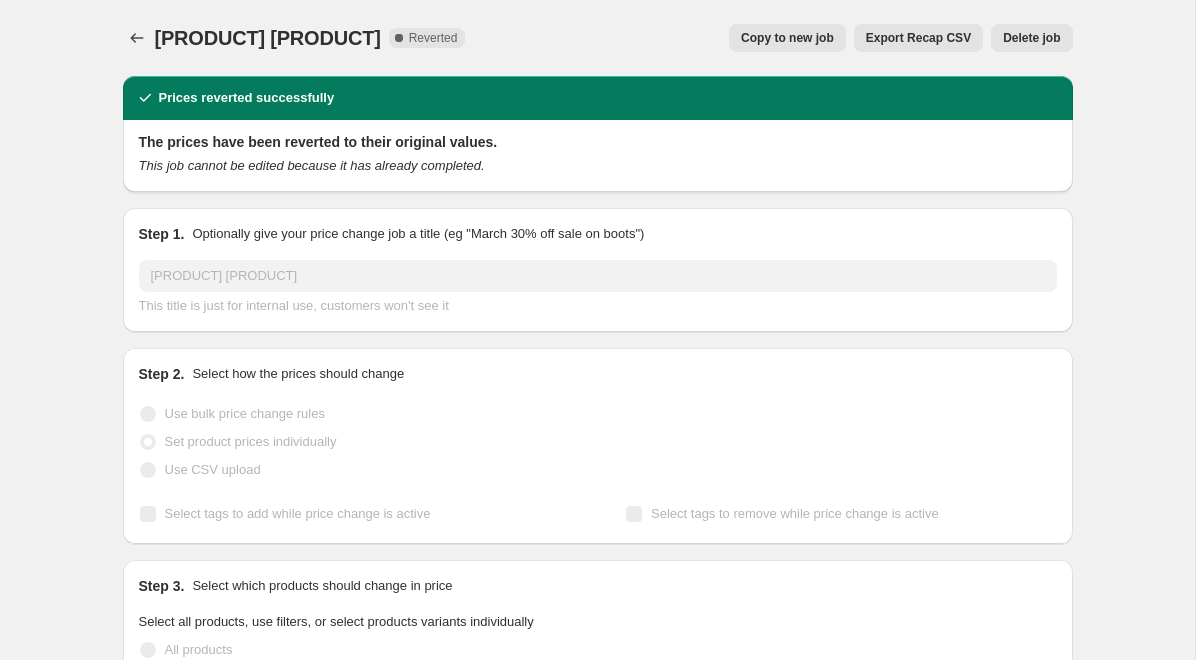 drag, startPoint x: 805, startPoint y: 41, endPoint x: 645, endPoint y: 37, distance: 160.04999 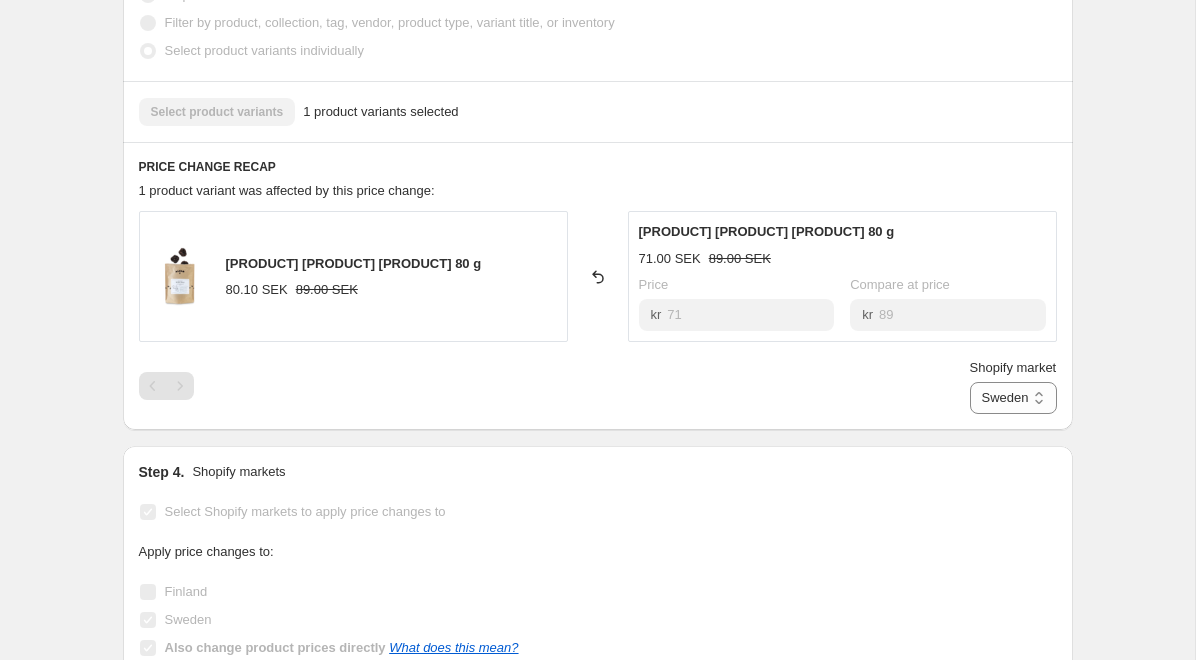 scroll, scrollTop: 746, scrollLeft: 0, axis: vertical 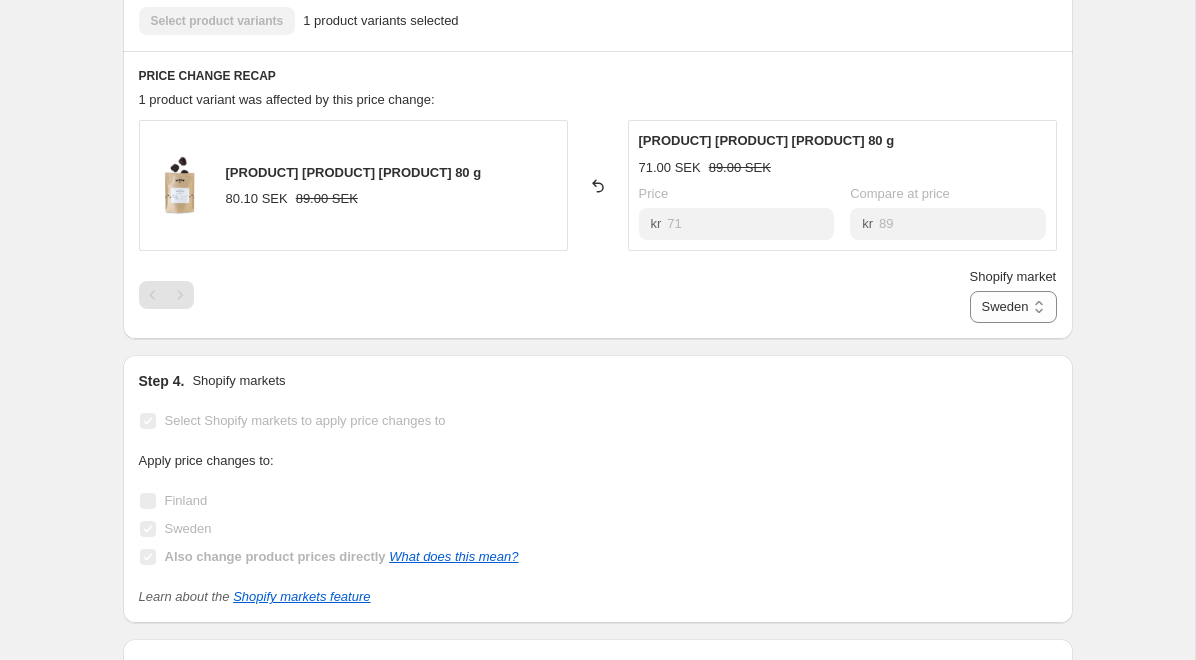 click on "80.10 SEK" at bounding box center (257, 199) 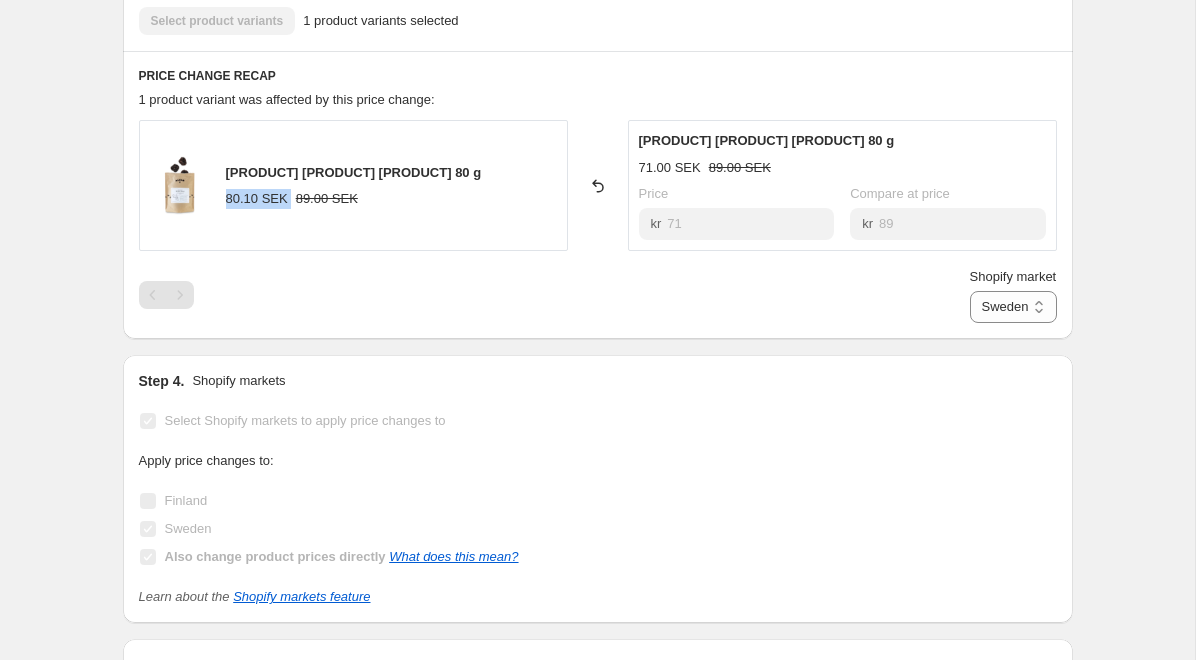 drag, startPoint x: 226, startPoint y: 199, endPoint x: 297, endPoint y: 199, distance: 71 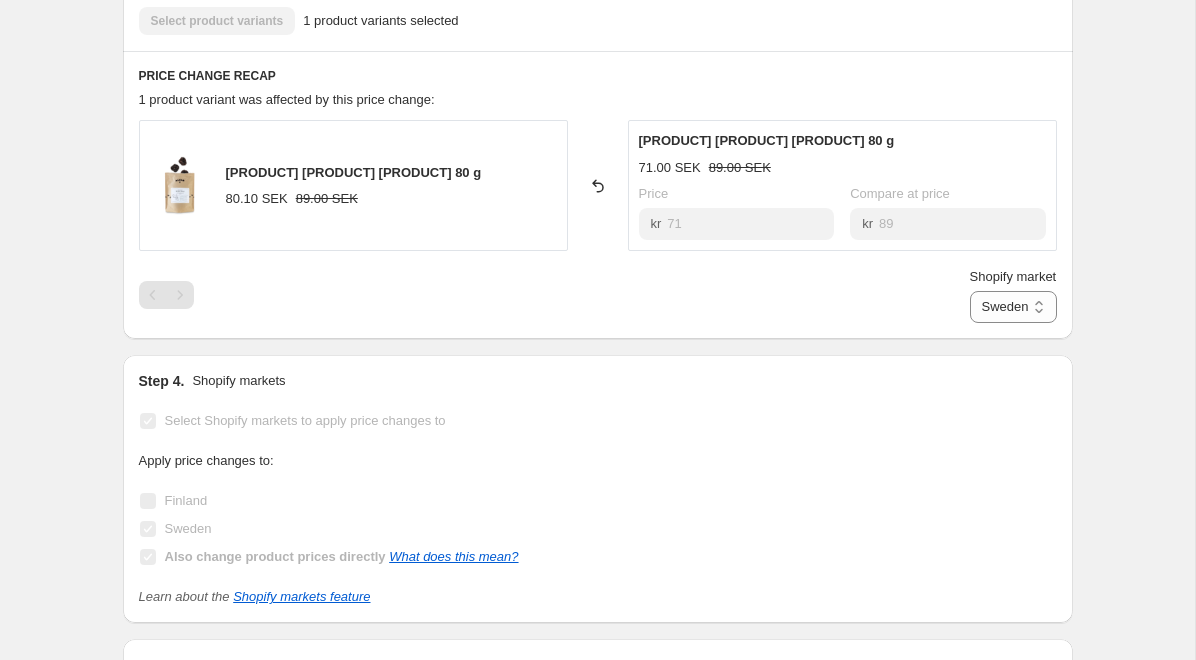 click on "89.00 SEK" at bounding box center (327, 199) 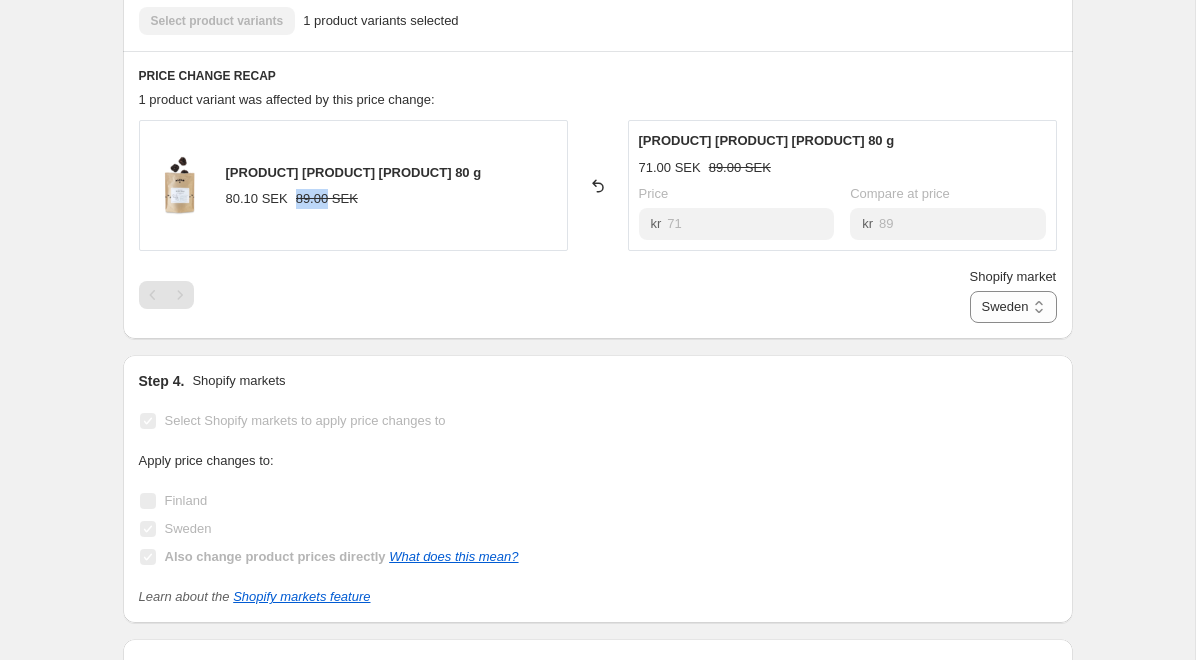 click on "89.00 SEK" at bounding box center (327, 199) 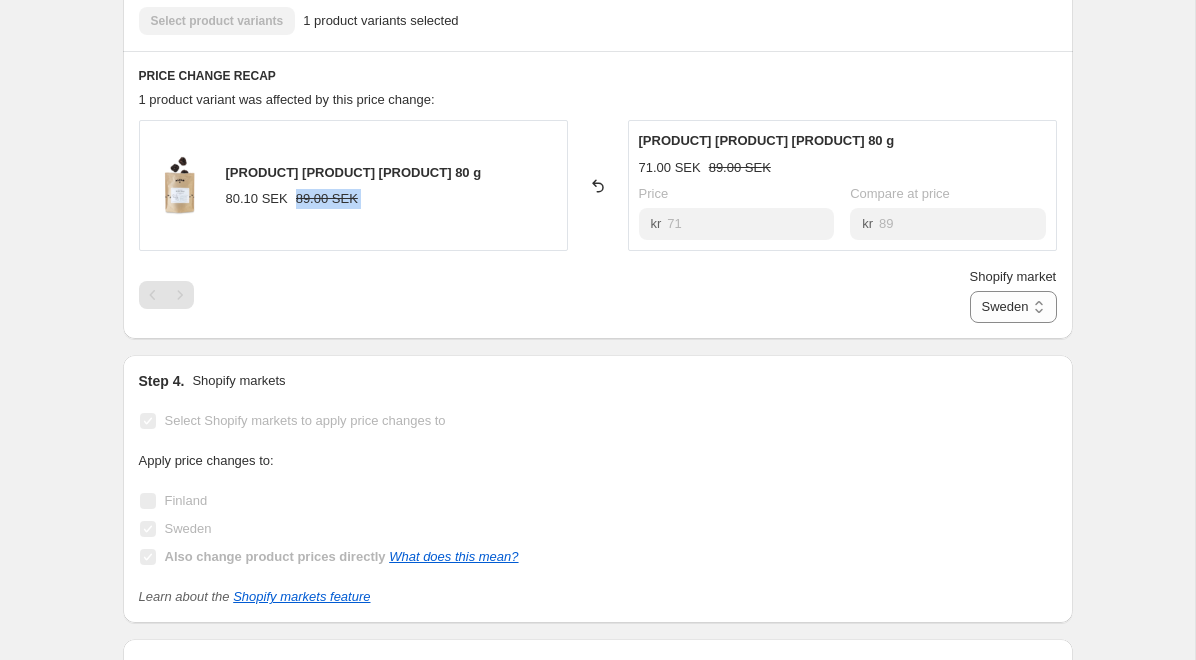 click on "89.00 SEK" at bounding box center (327, 199) 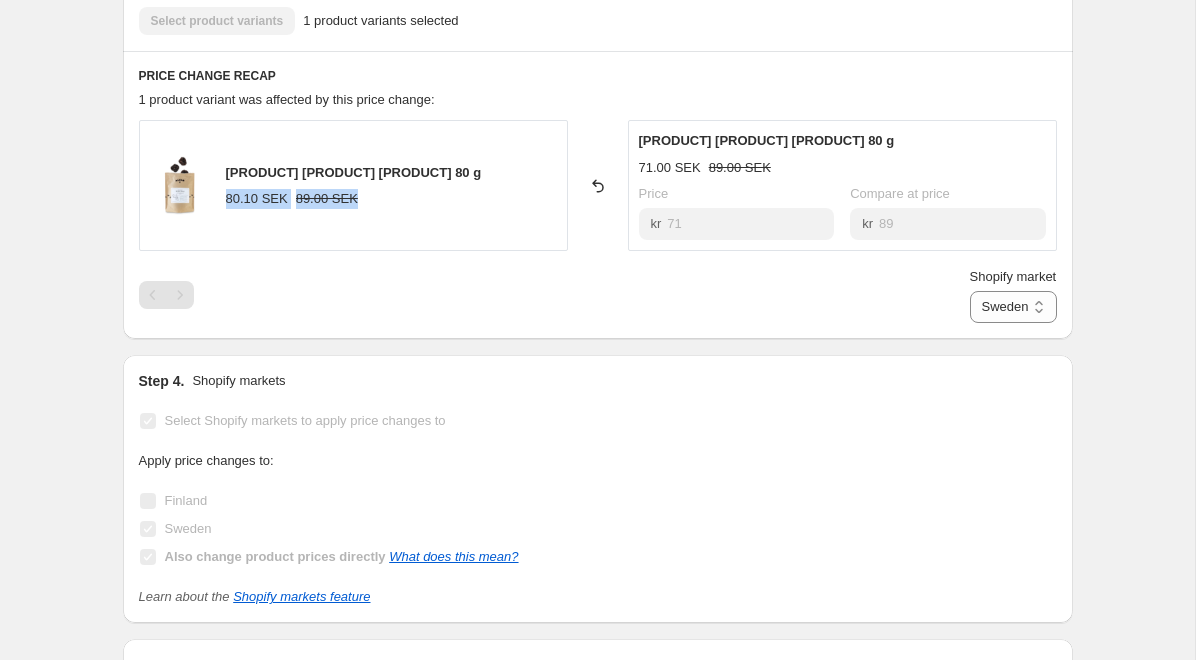 drag, startPoint x: 360, startPoint y: 201, endPoint x: 226, endPoint y: 205, distance: 134.0597 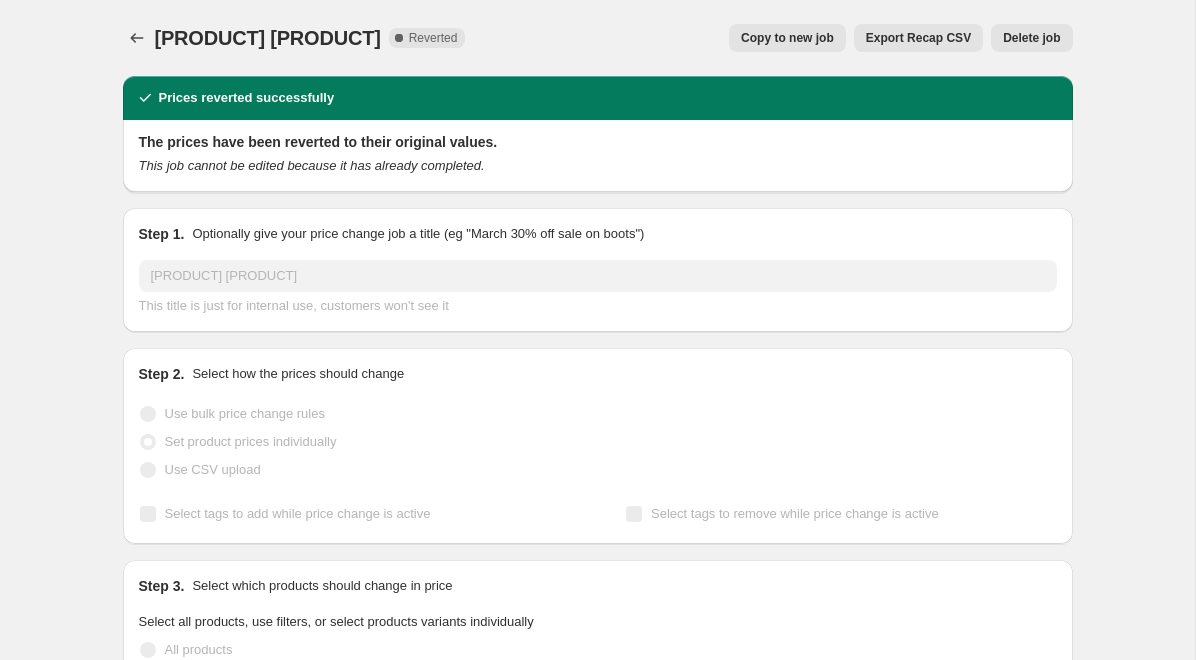 scroll, scrollTop: 0, scrollLeft: 0, axis: both 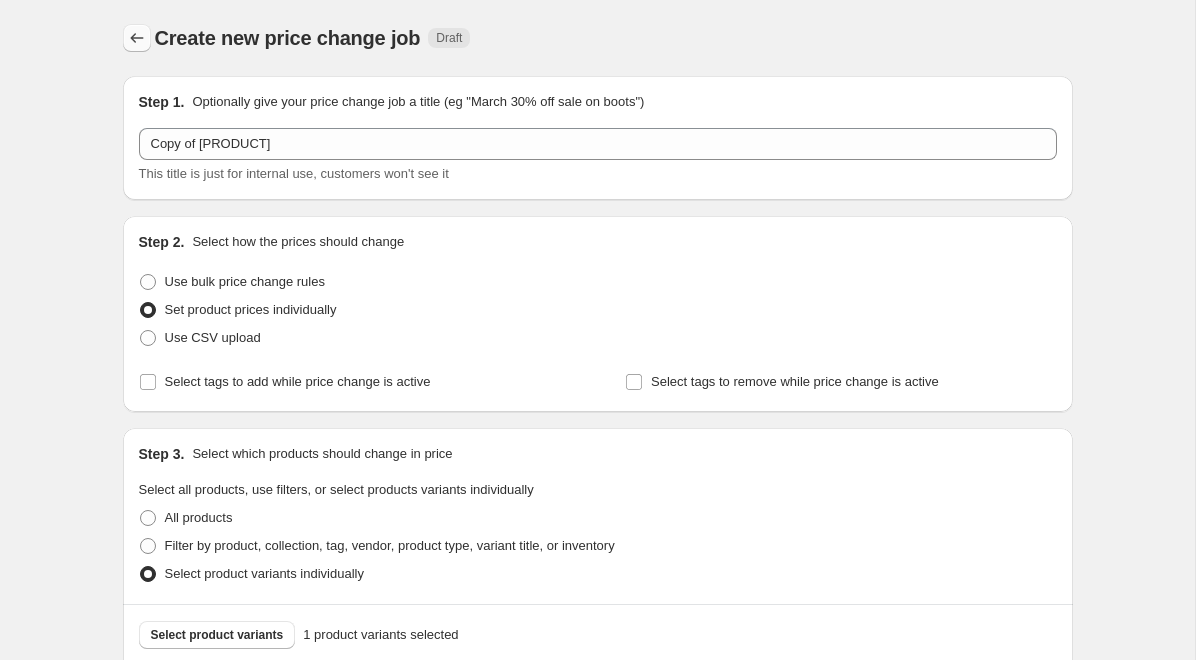 click 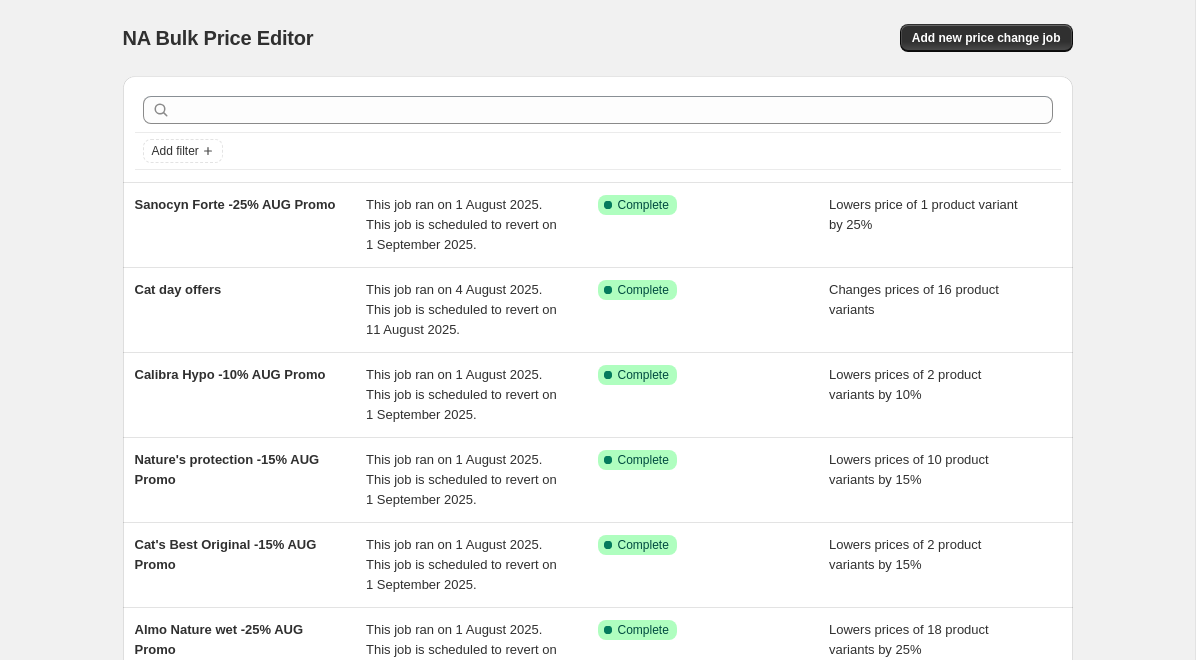 scroll, scrollTop: 0, scrollLeft: 0, axis: both 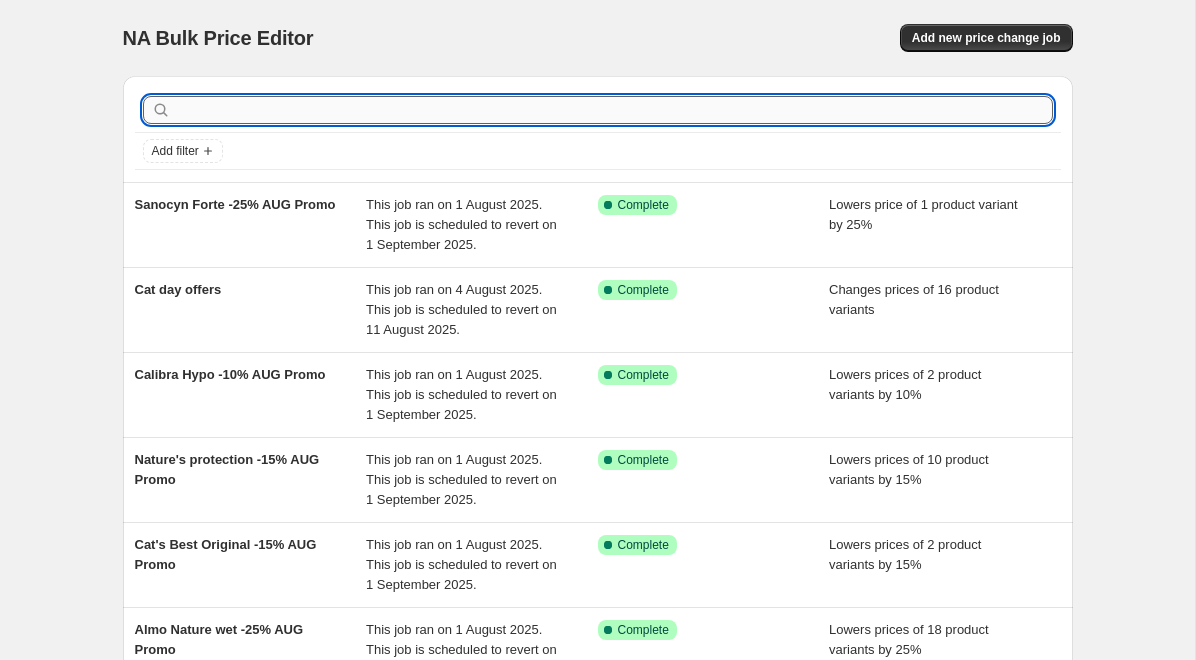 click at bounding box center [614, 110] 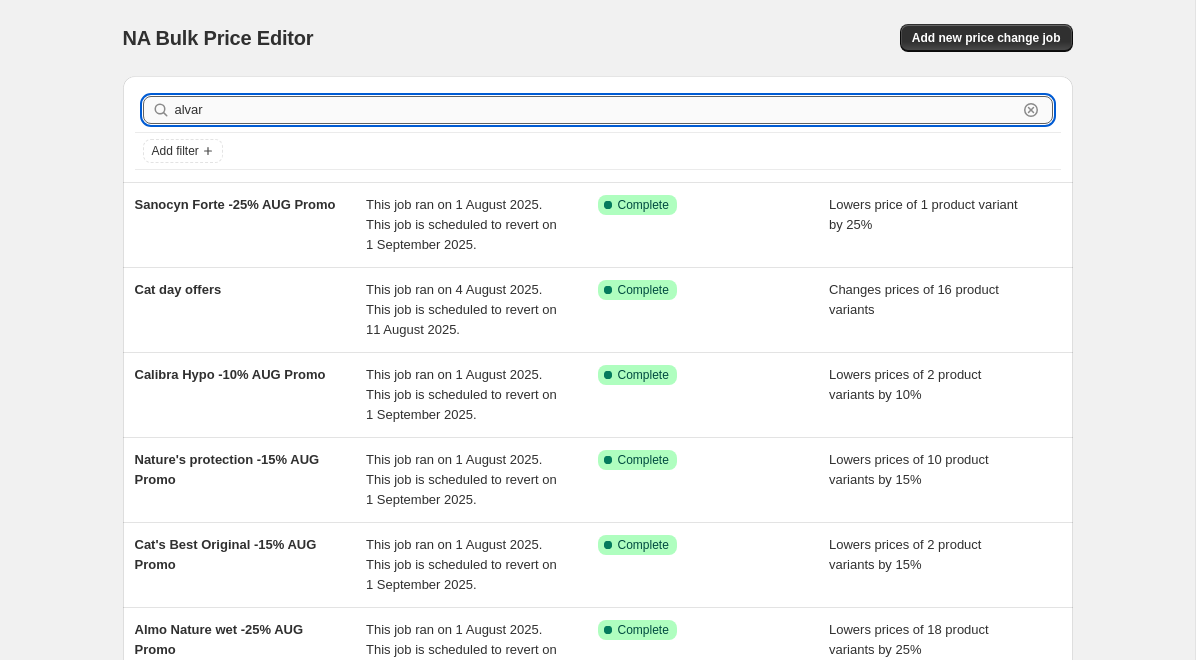 type on "alvar" 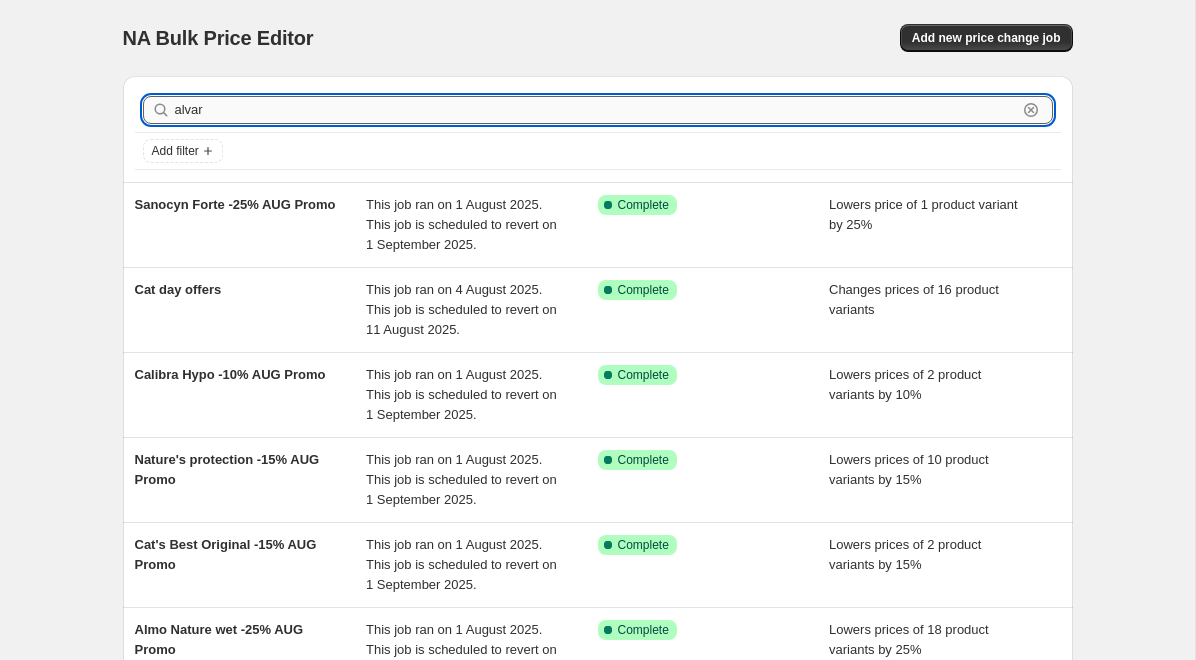 click on "alvar" at bounding box center [596, 110] 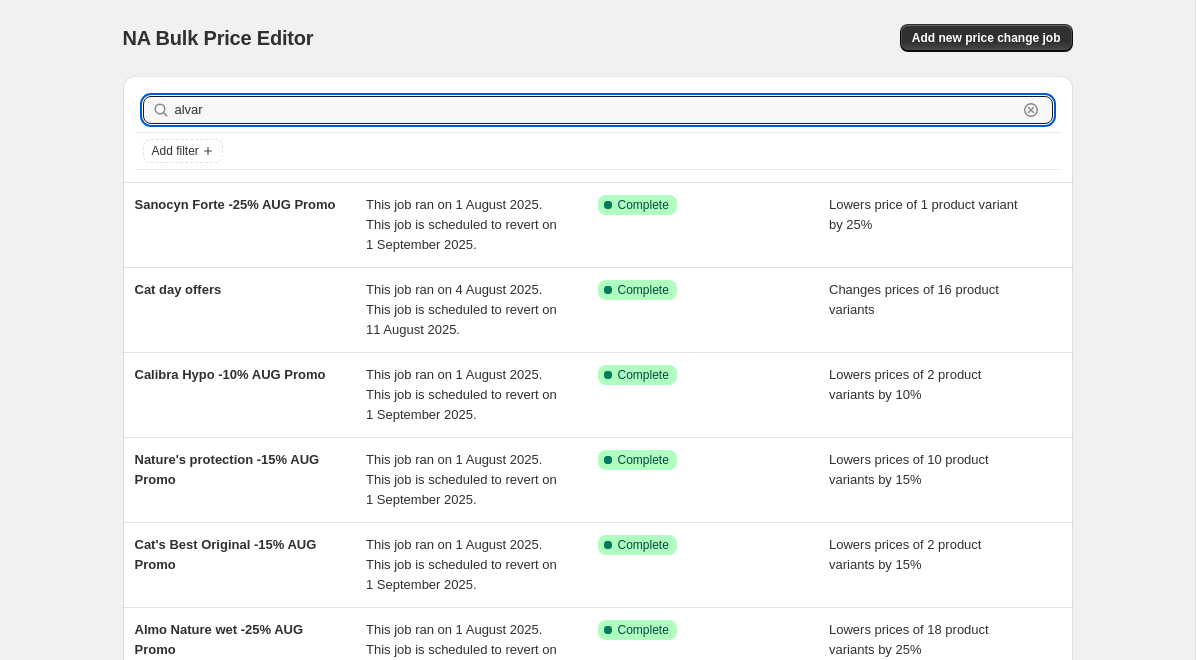 type 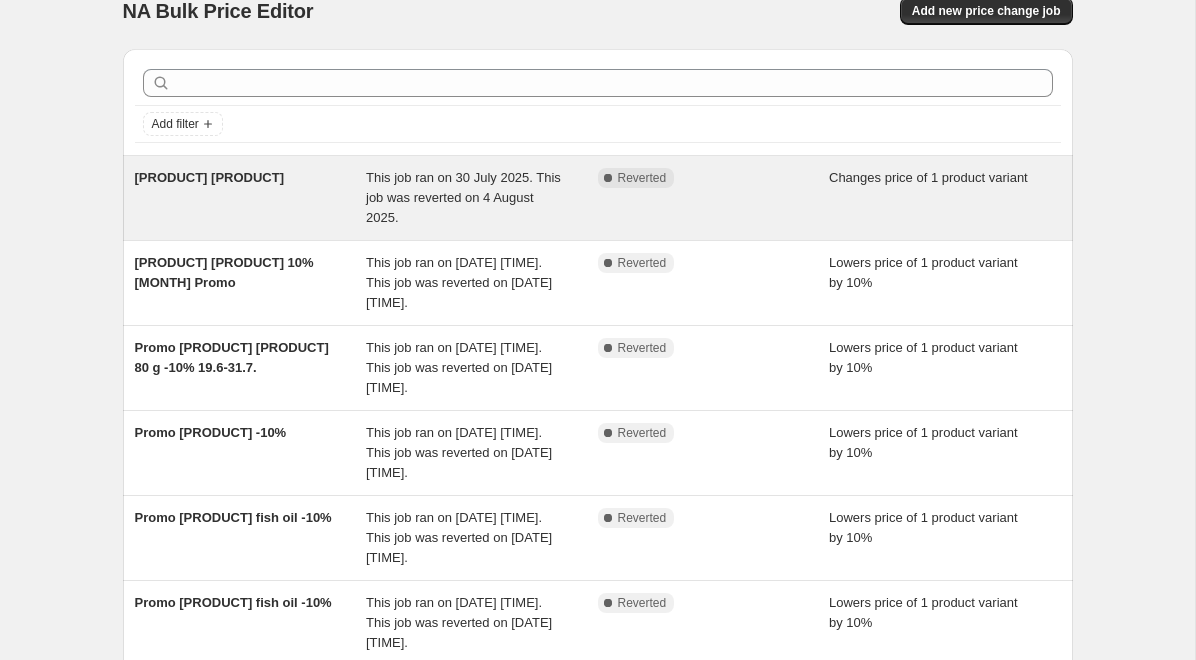 scroll, scrollTop: 29, scrollLeft: 0, axis: vertical 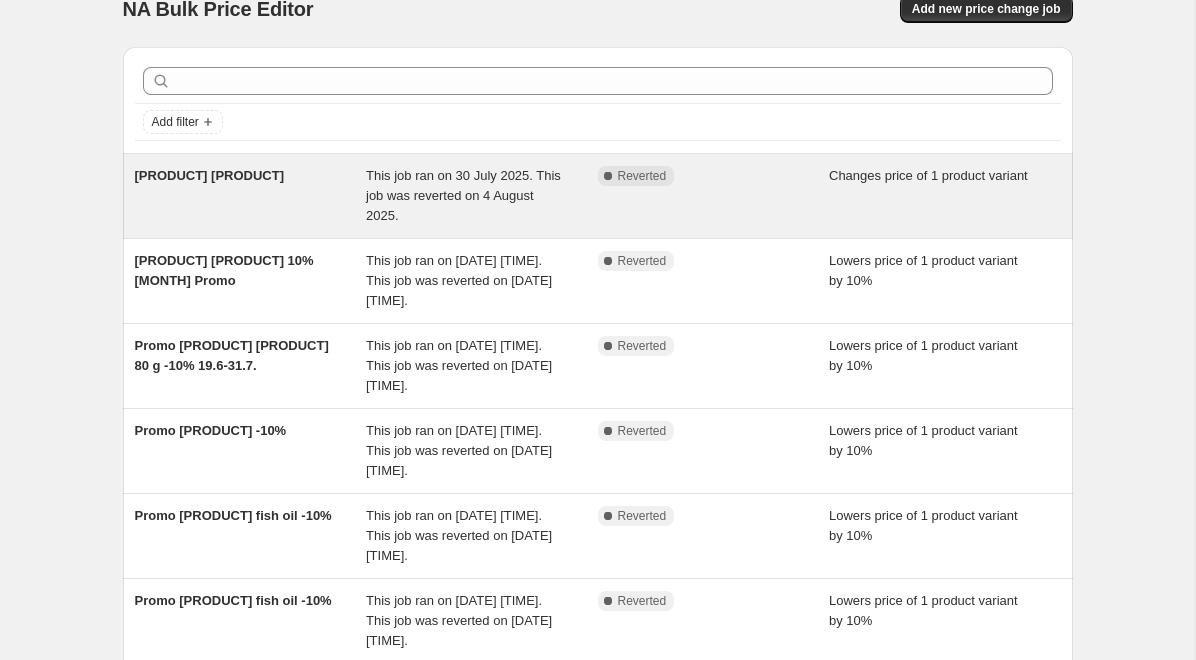 click on "[PRODUCT] [PRODUCT]" at bounding box center (251, 196) 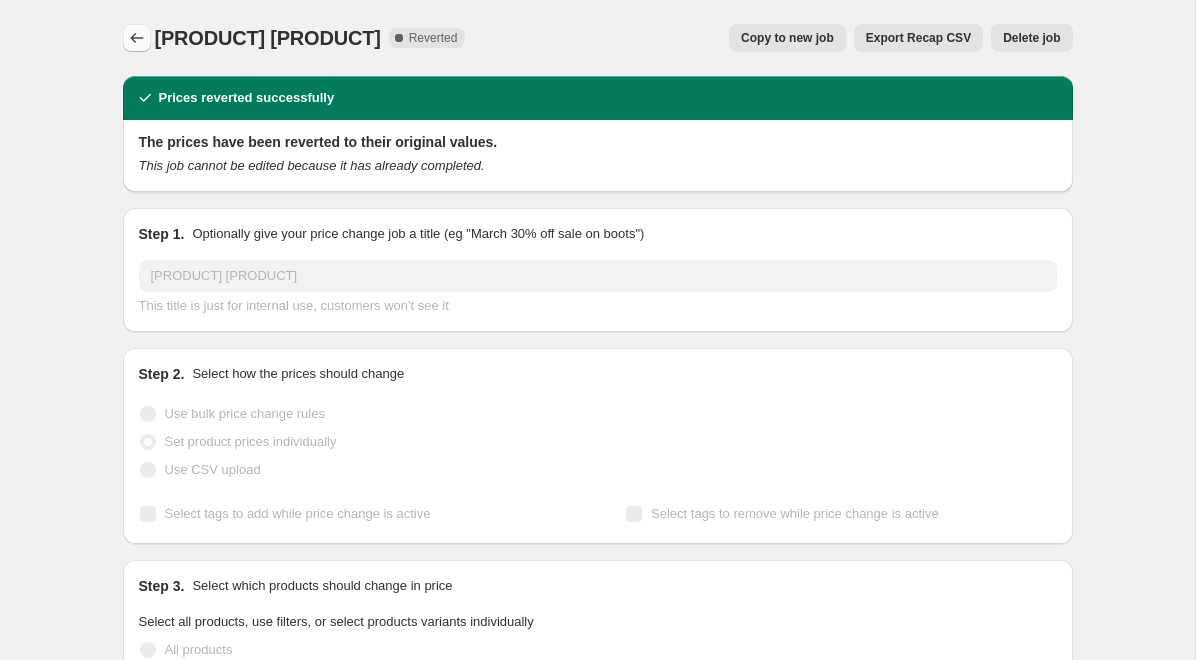 click 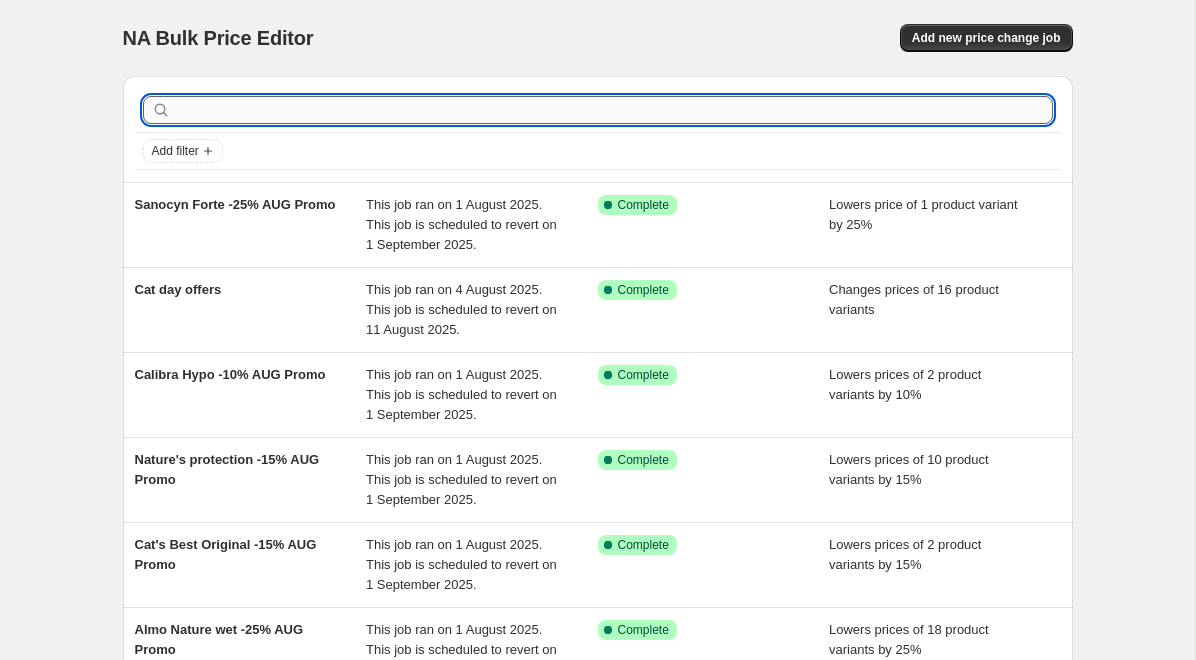 click at bounding box center [614, 110] 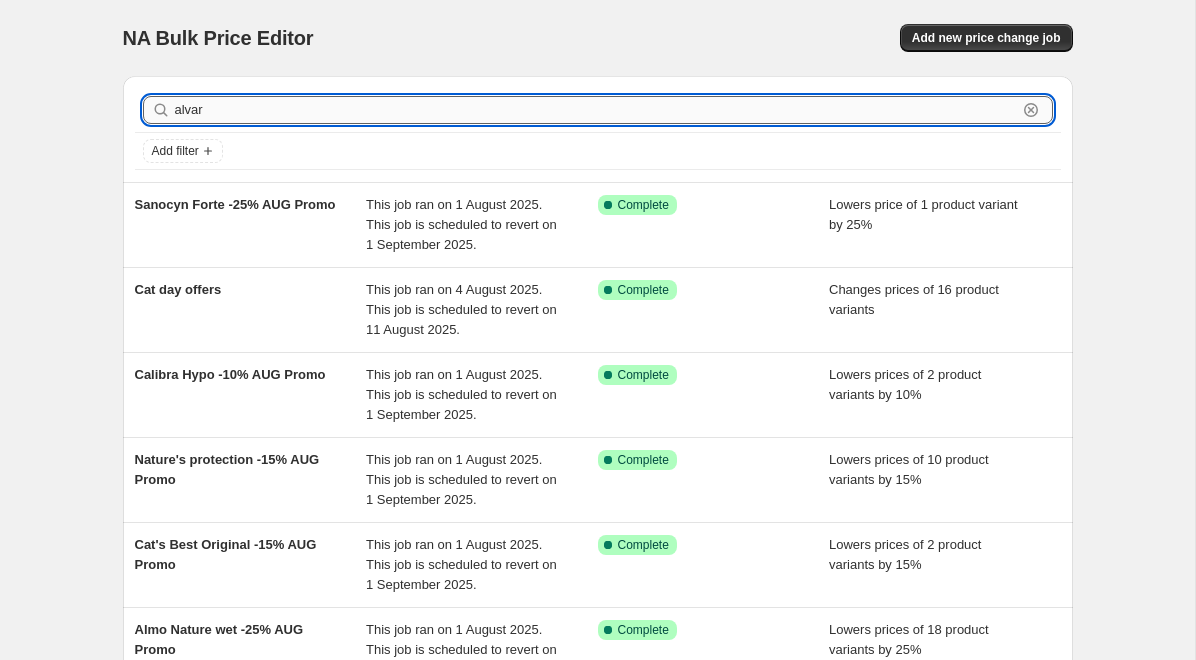 type on "alvar" 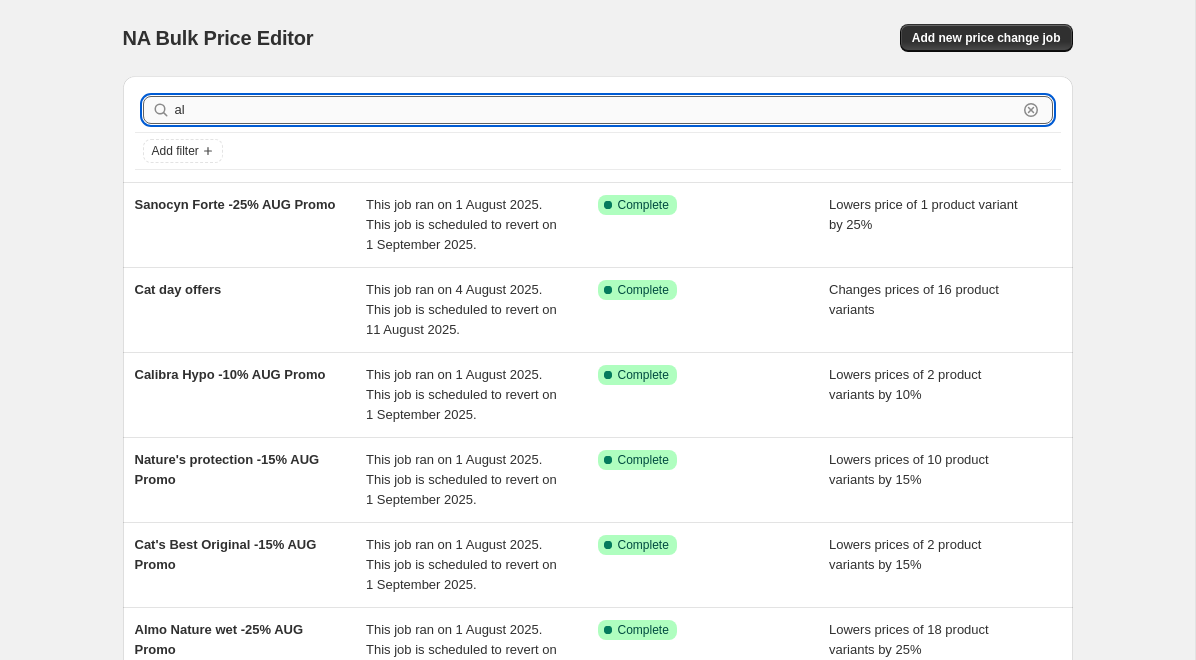 type on "a" 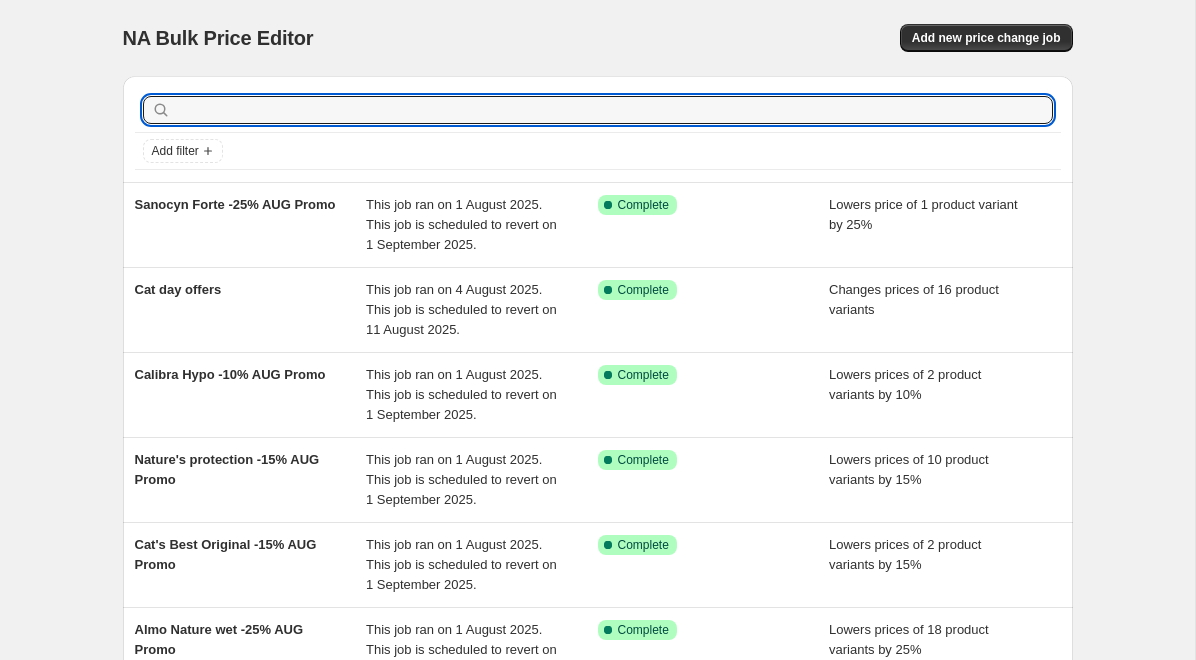 type 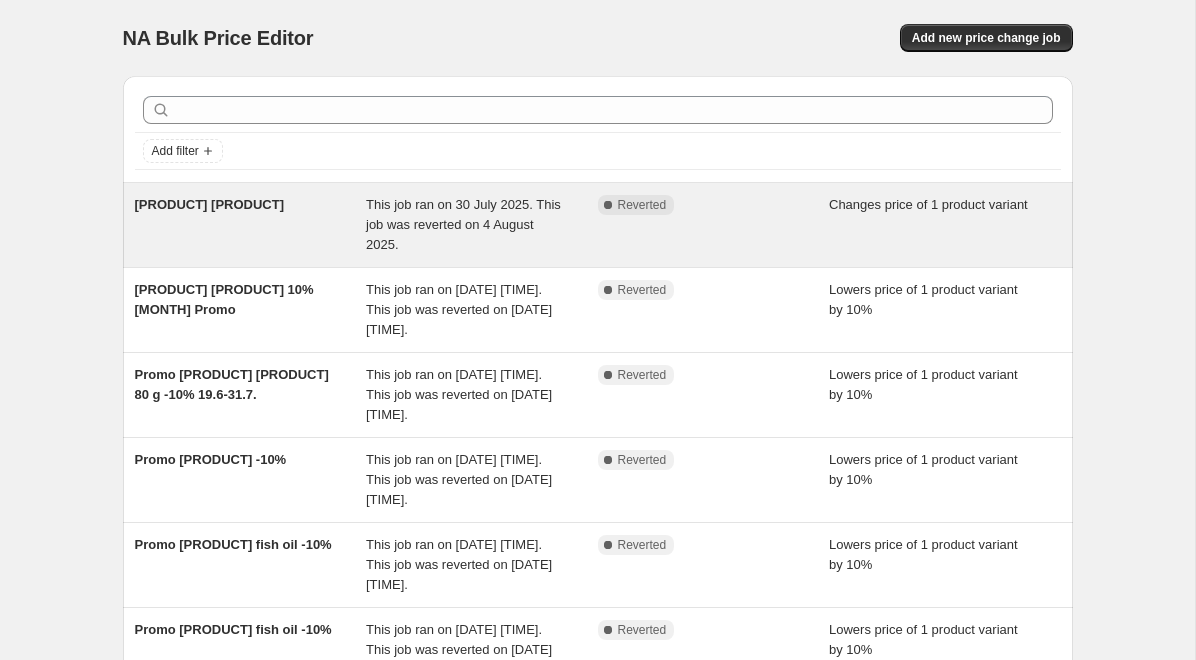 click on "This job ran on 30 July 2025. This job was reverted on 4 August 2025." at bounding box center (482, 225) 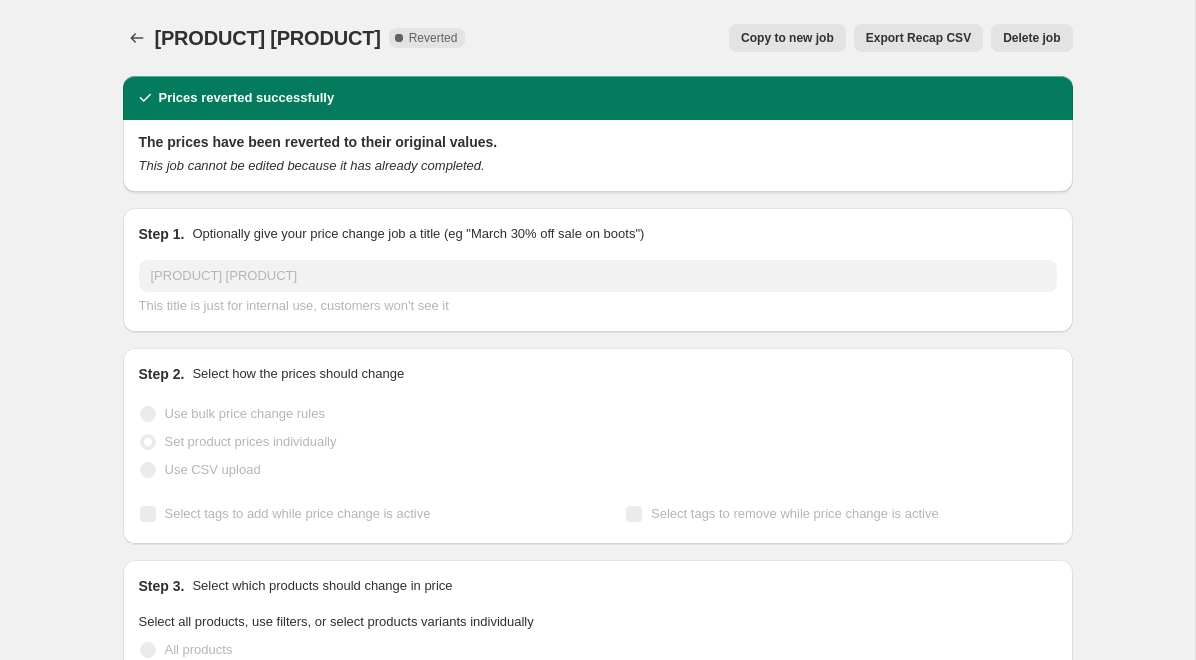 click on "Copy to new job" at bounding box center (787, 38) 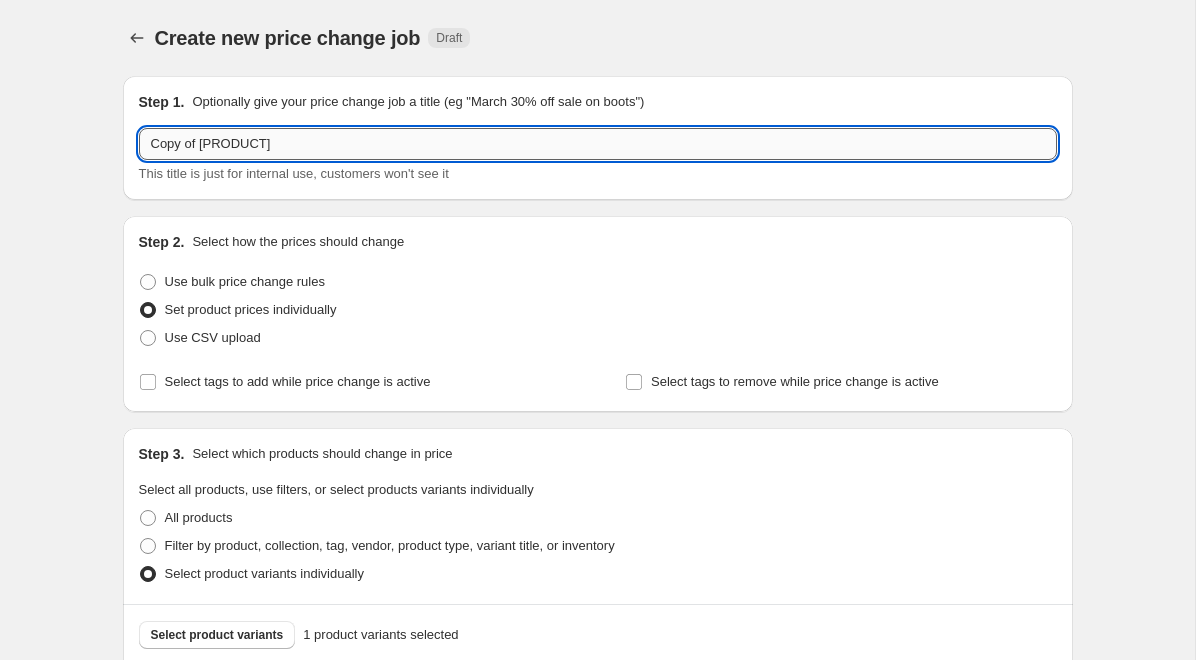 click on "Copy of [PRODUCT]" at bounding box center [598, 144] 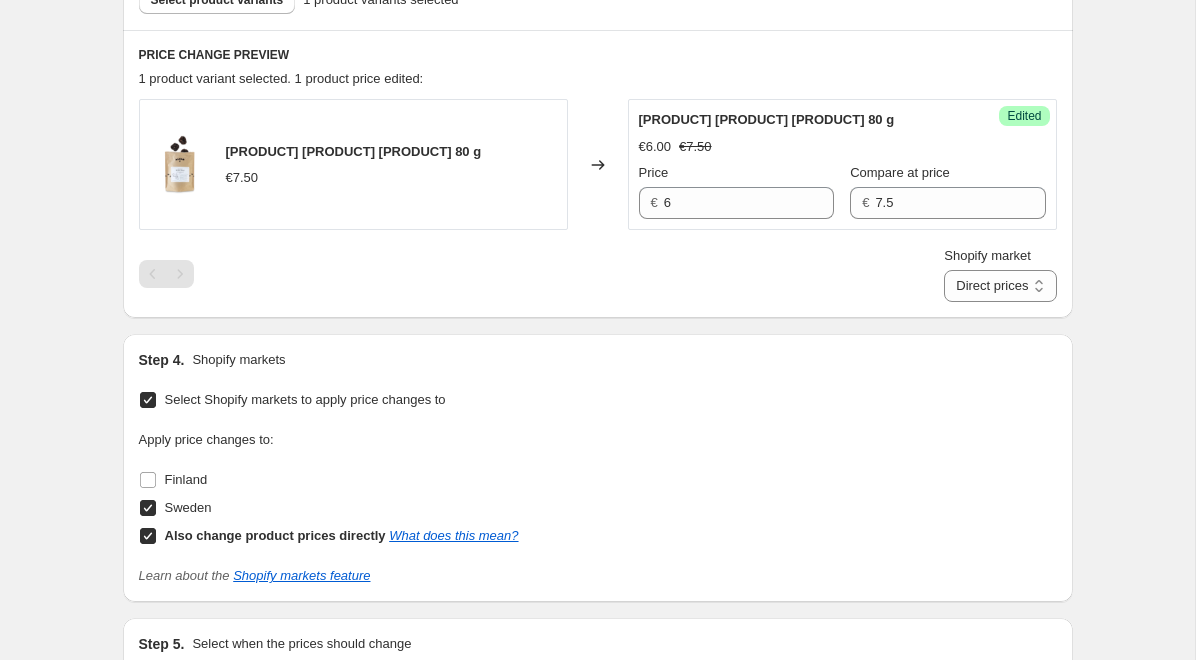 scroll, scrollTop: 636, scrollLeft: 0, axis: vertical 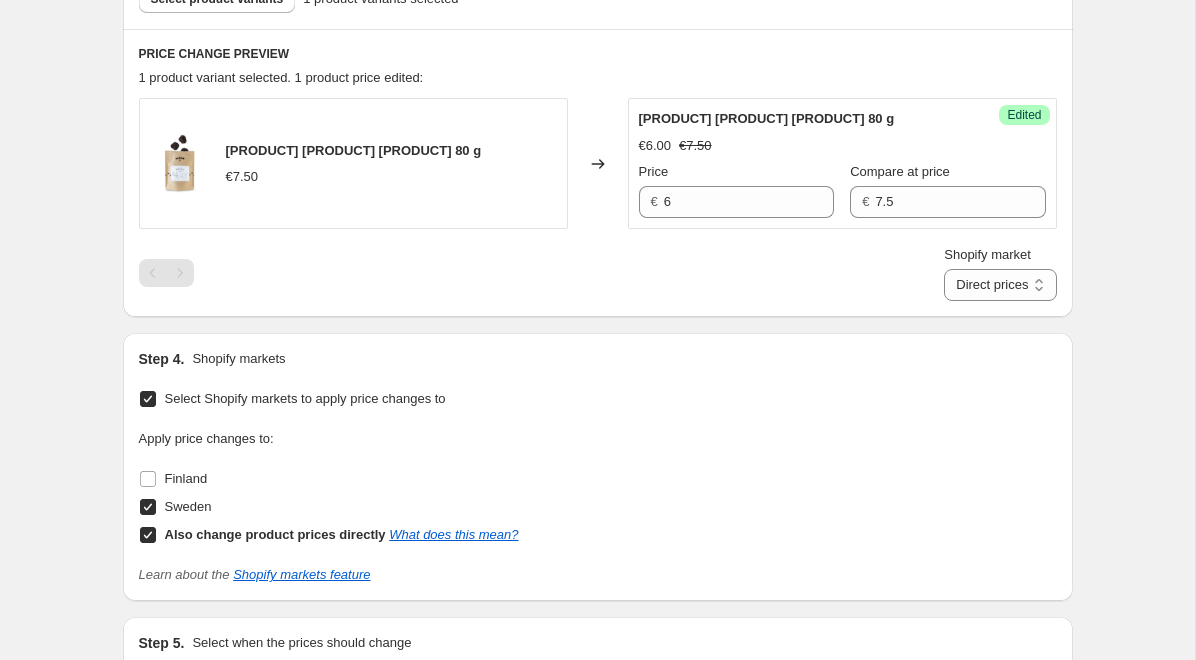 type on "[PRODUCT] [PRODUCT] - reduced price" 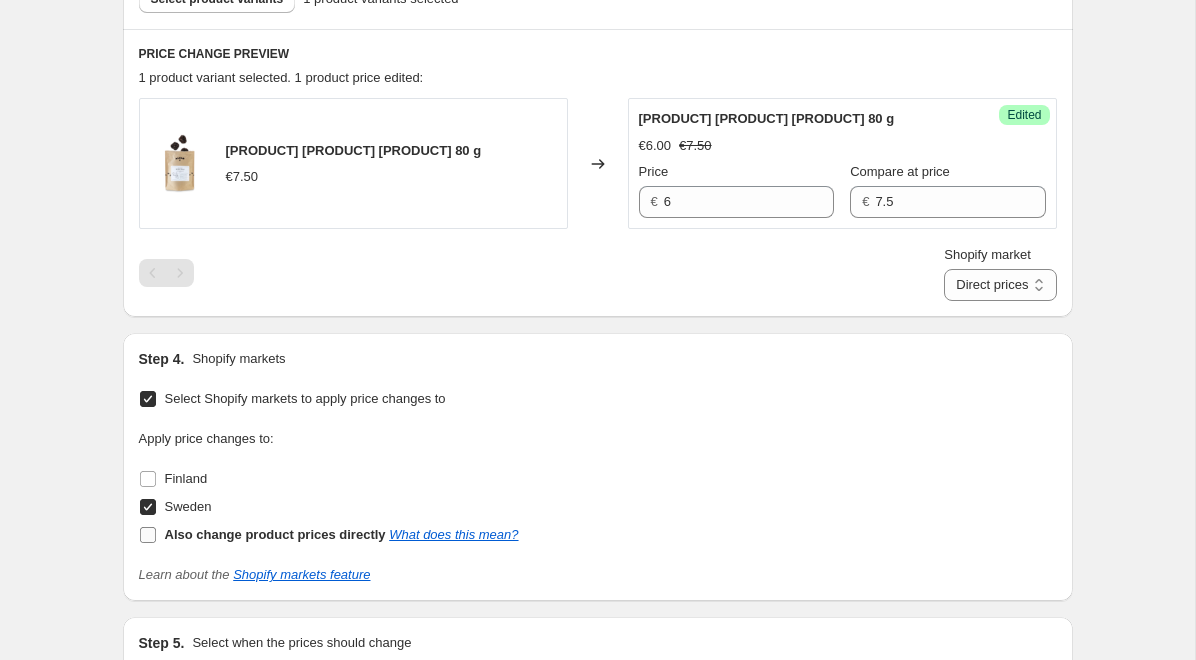 checkbox on "false" 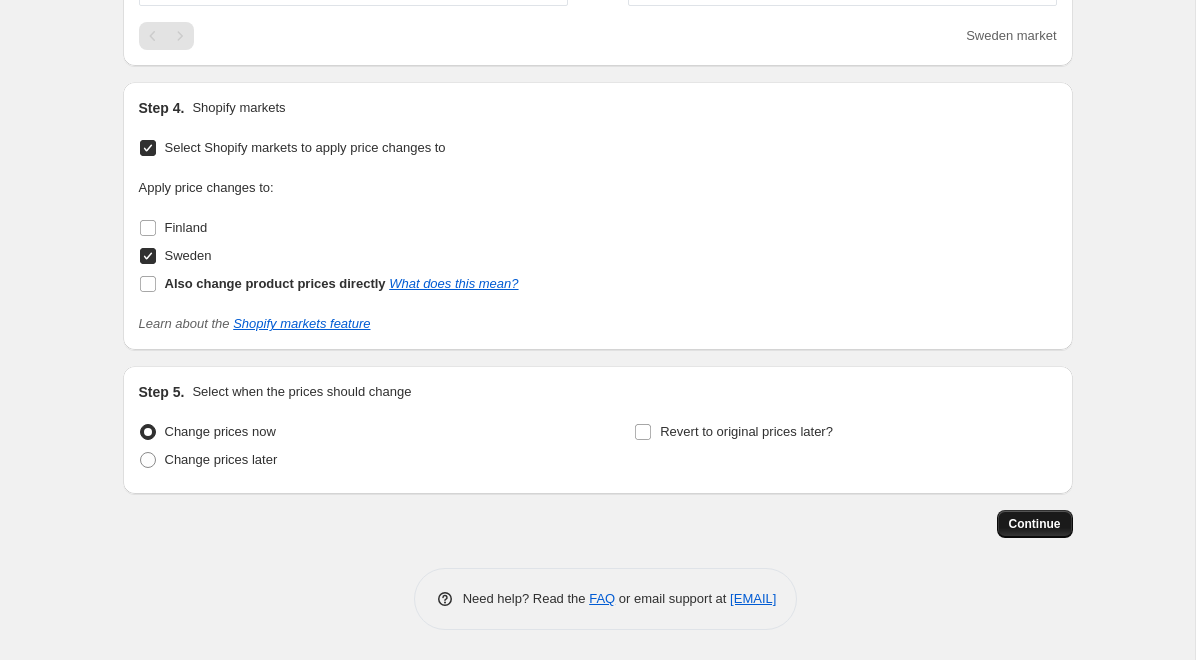 scroll, scrollTop: 859, scrollLeft: 0, axis: vertical 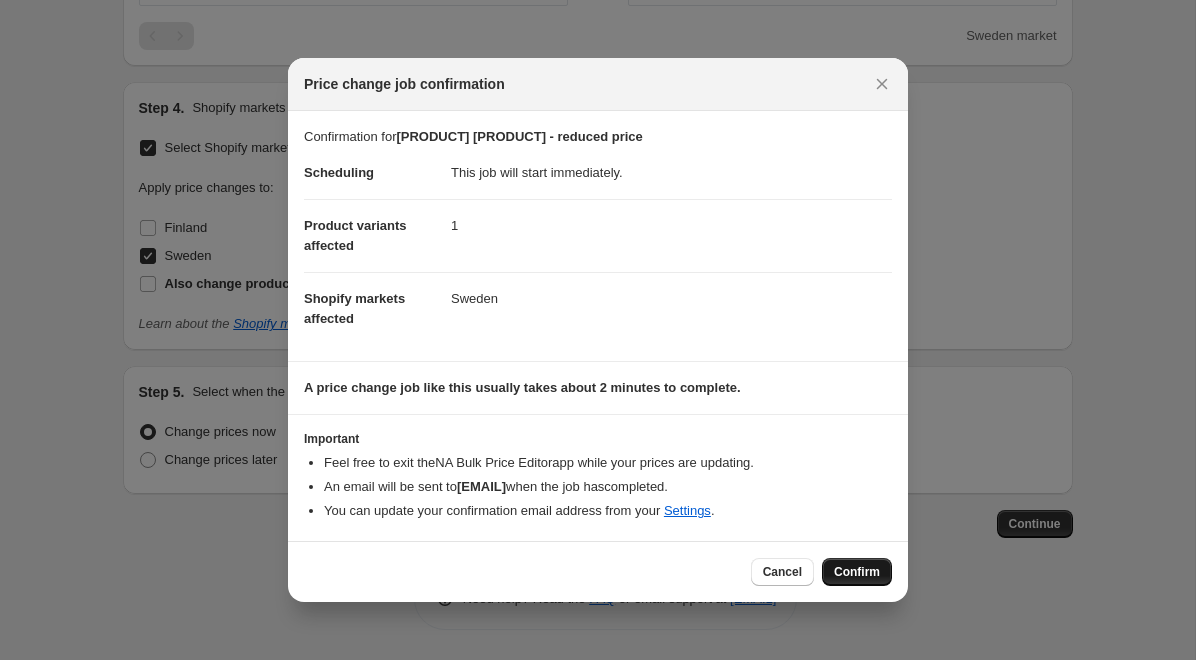 click on "Confirm" at bounding box center (857, 572) 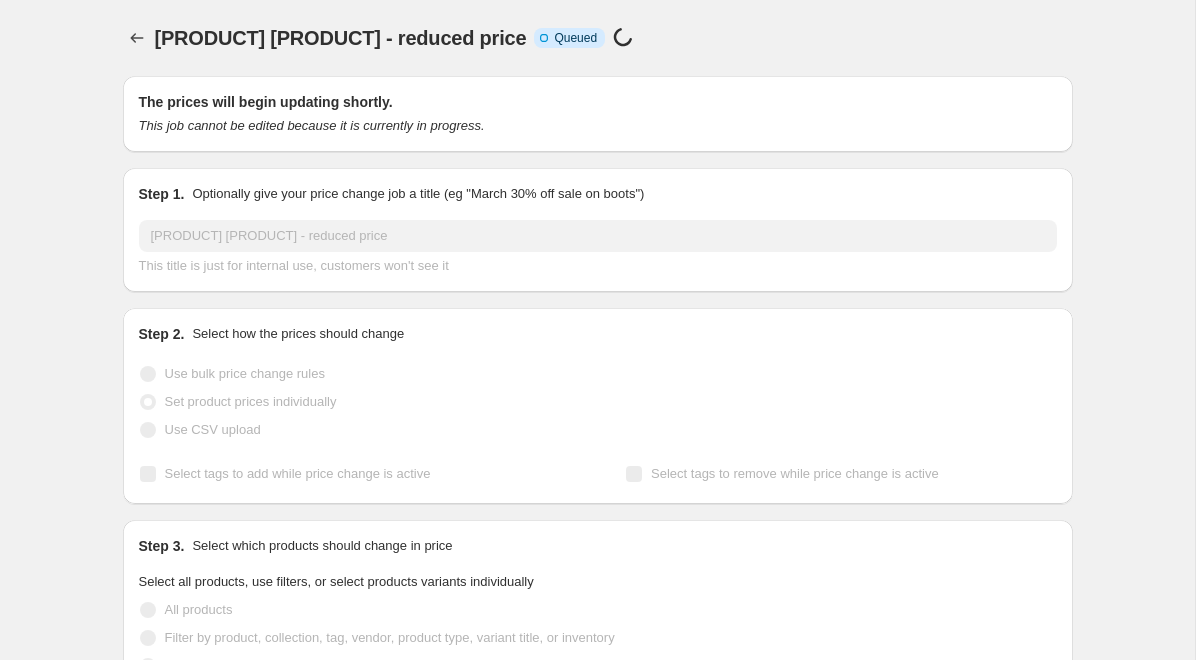 scroll, scrollTop: 0, scrollLeft: 0, axis: both 